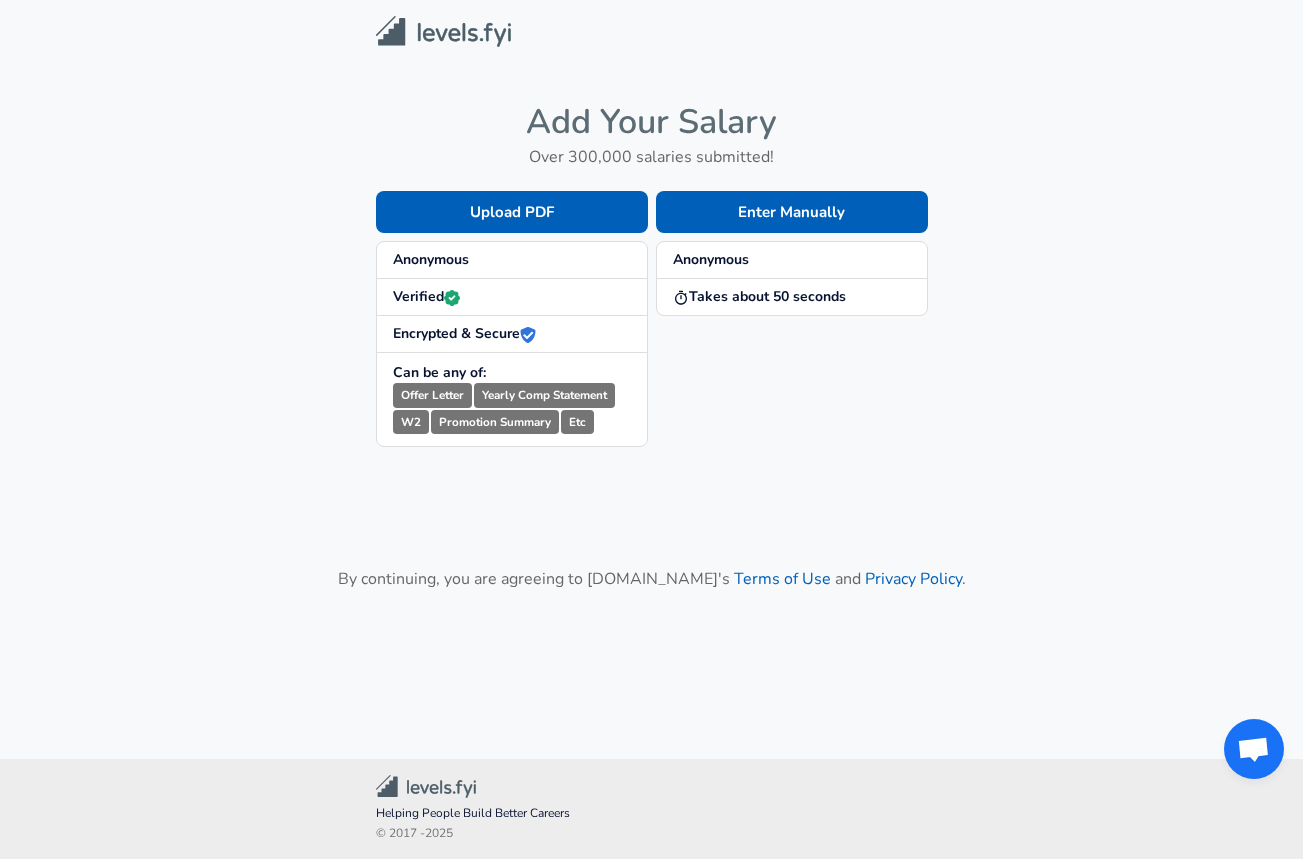 scroll, scrollTop: 0, scrollLeft: 0, axis: both 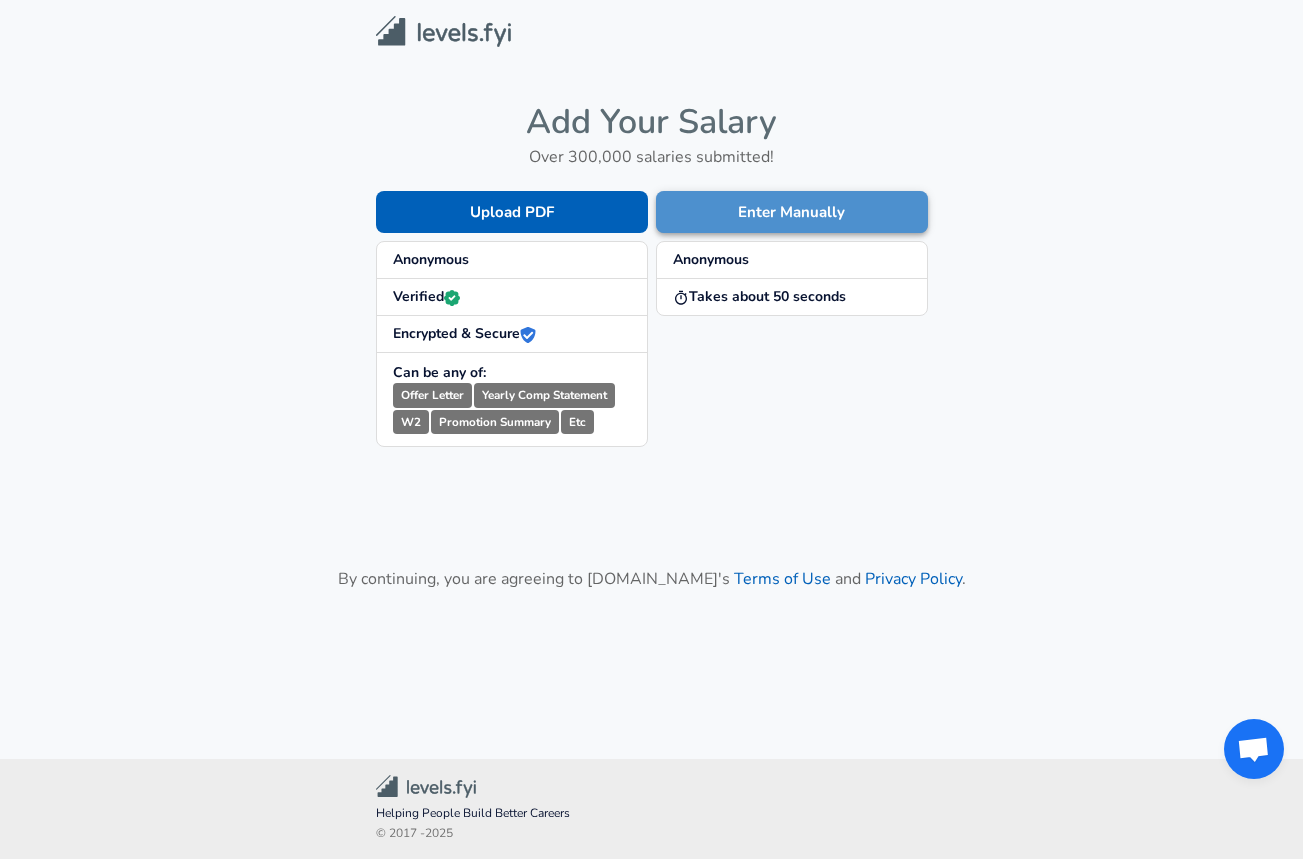 click on "Enter Manually" at bounding box center (792, 212) 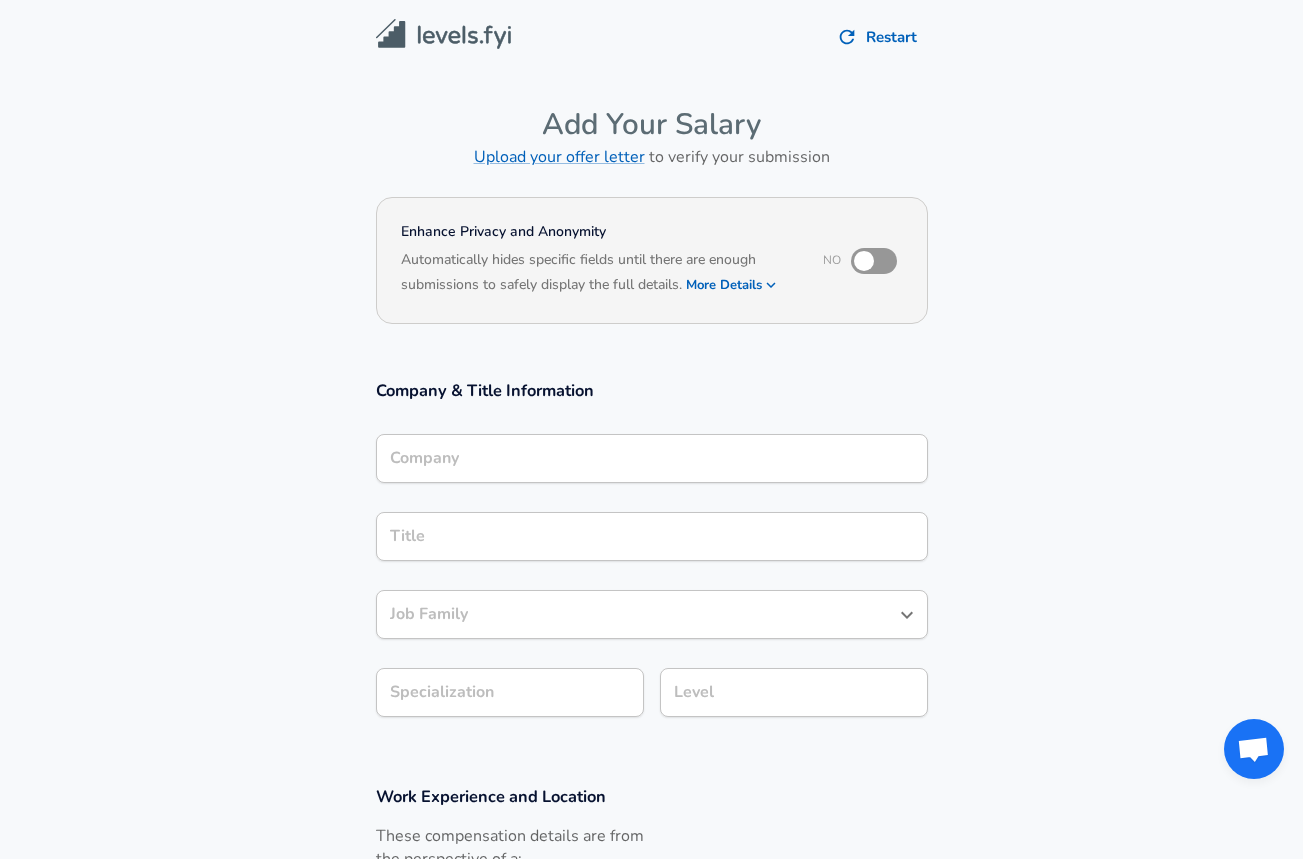 click on "Company" at bounding box center (652, 458) 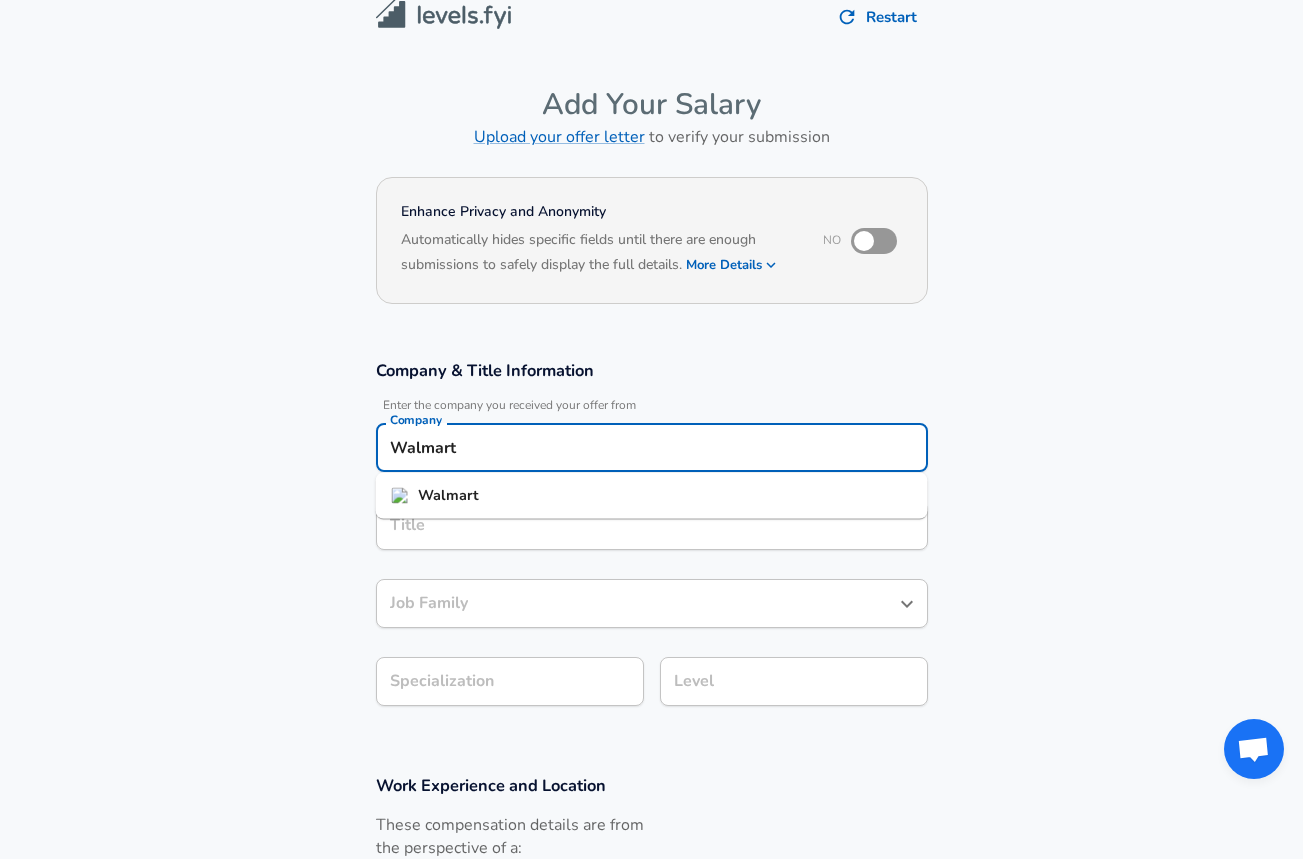 click on "Walmart" at bounding box center (652, 496) 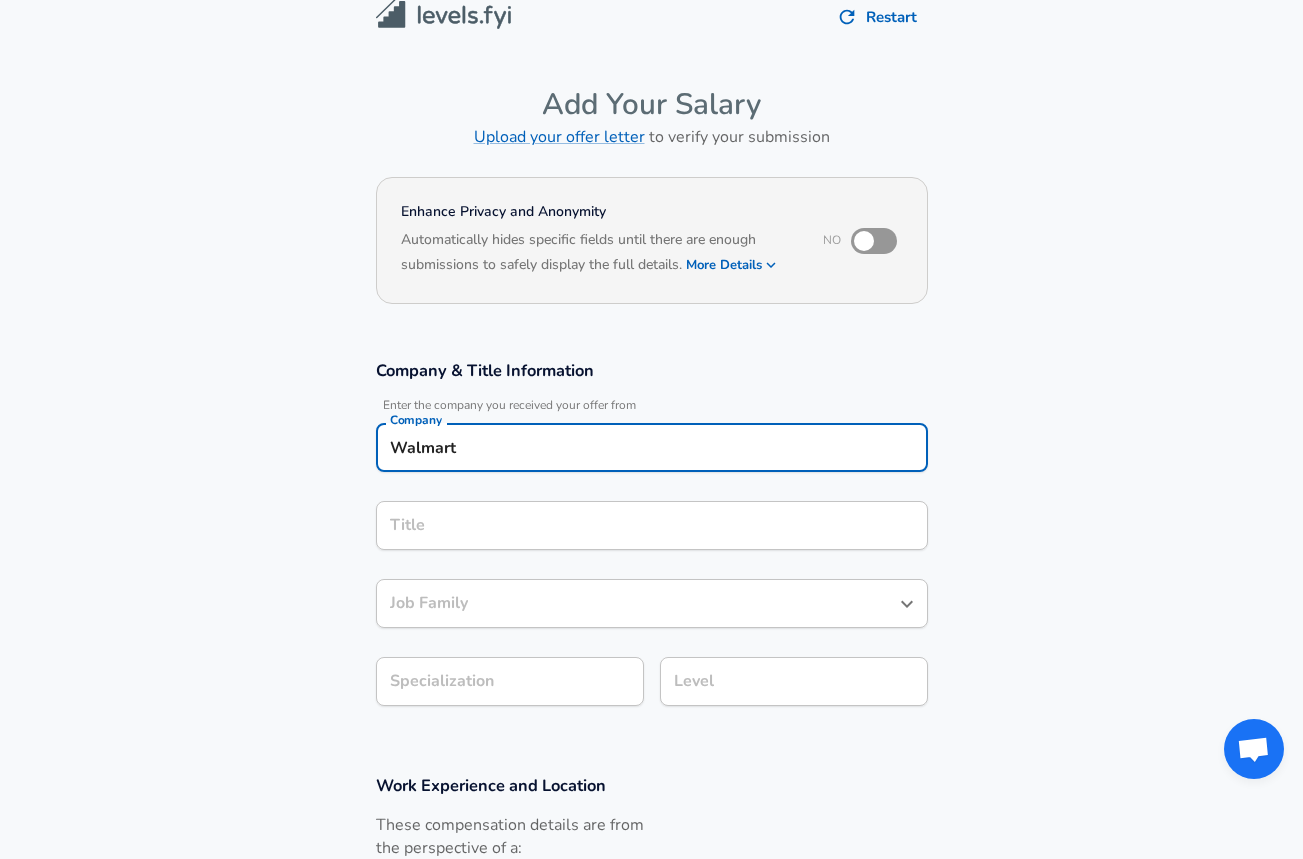 type on "Walmart" 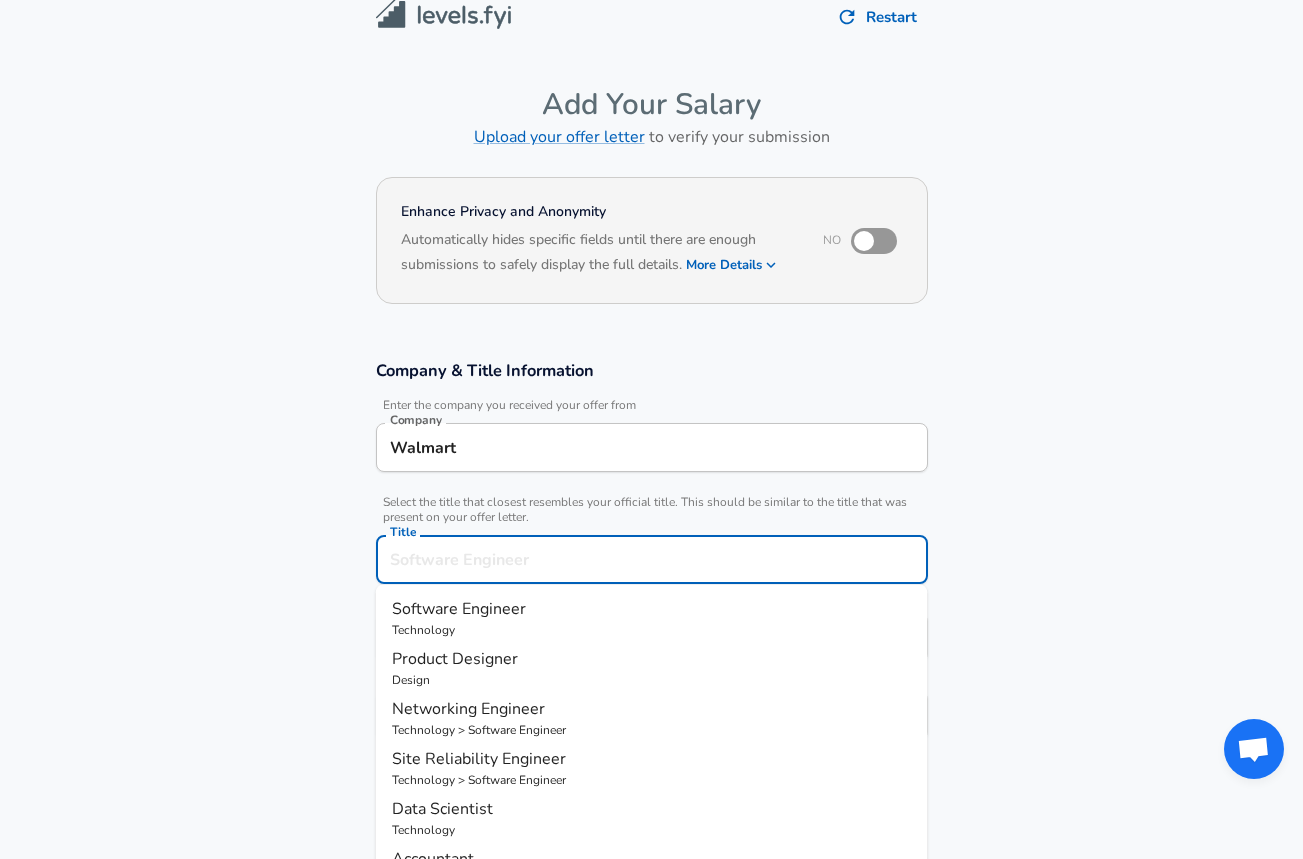 scroll, scrollTop: 60, scrollLeft: 0, axis: vertical 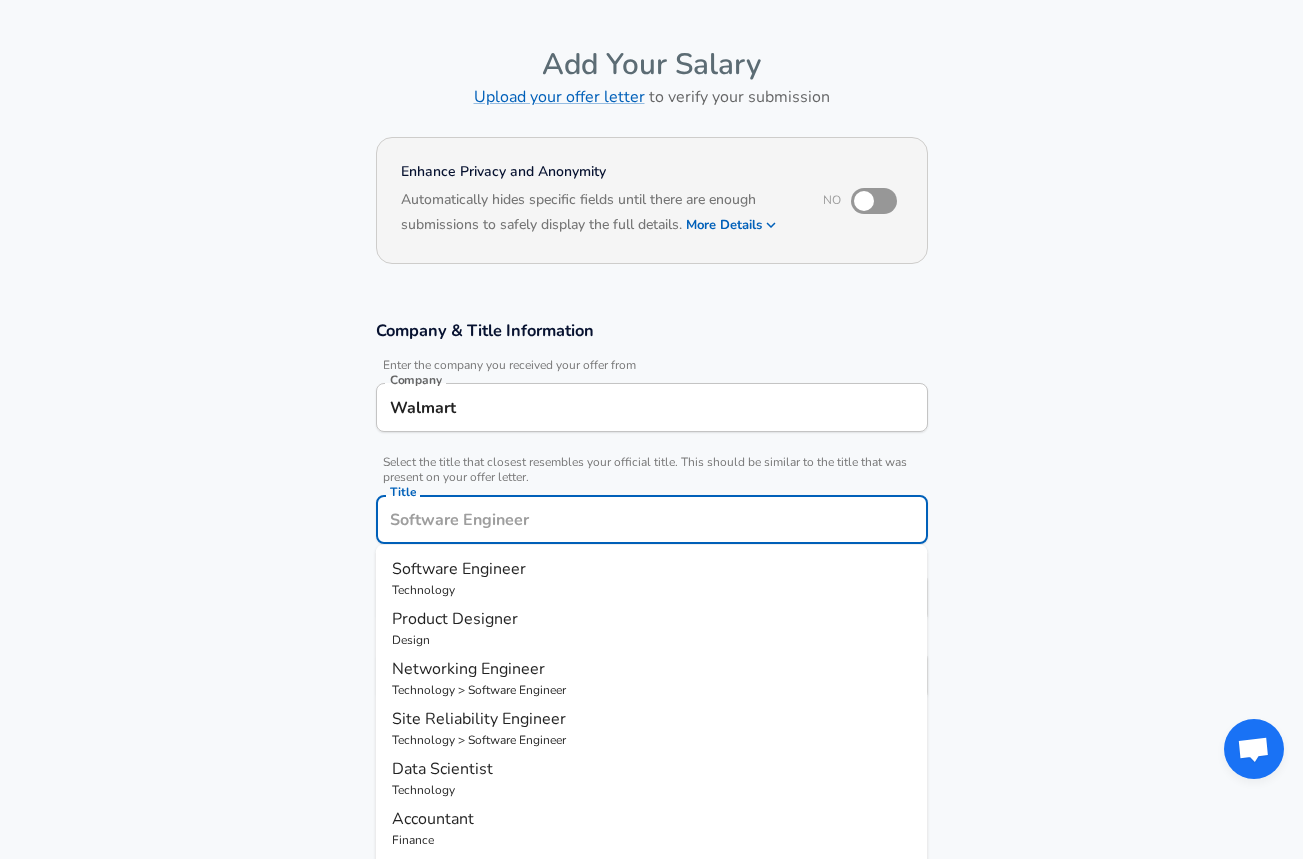 click on "Title" at bounding box center [652, 519] 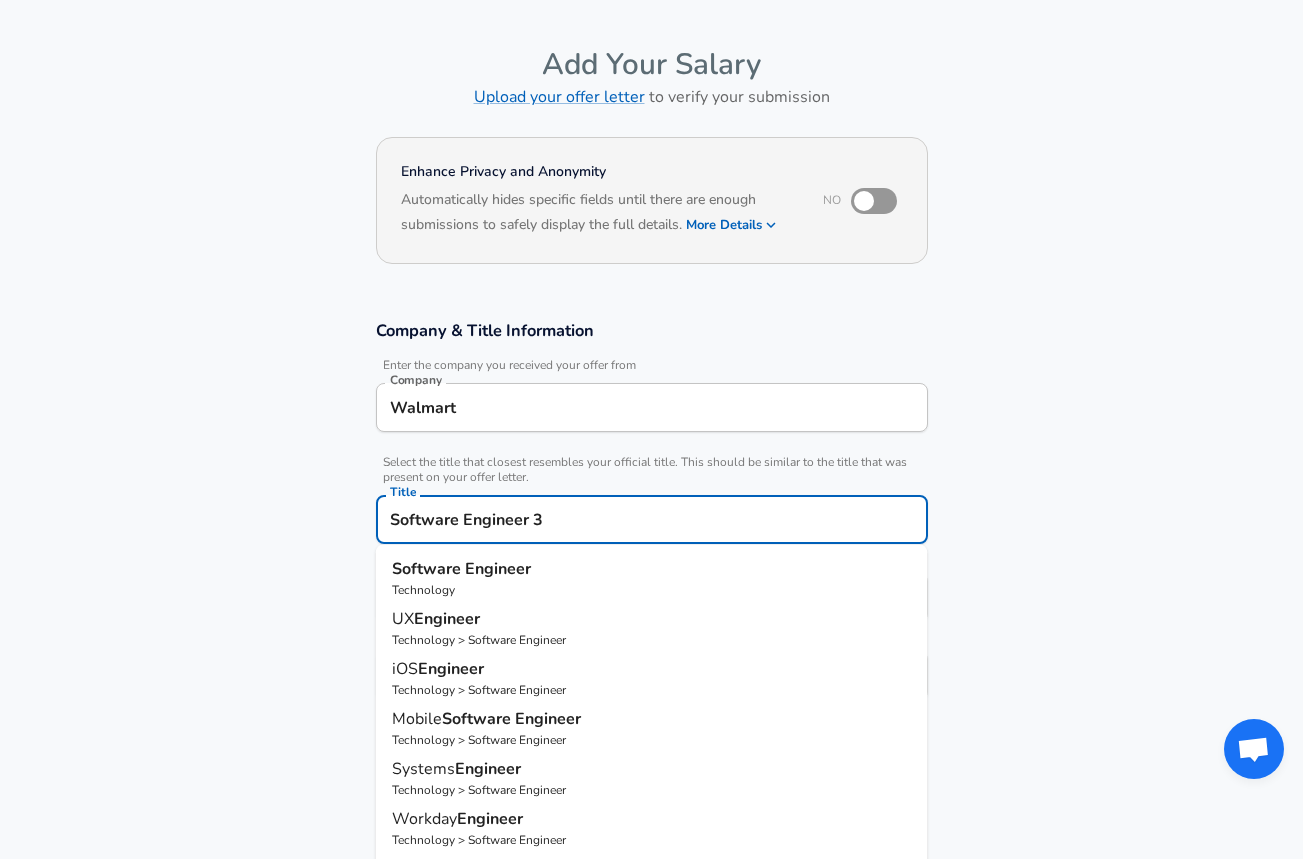 type on "Software Engineer 3" 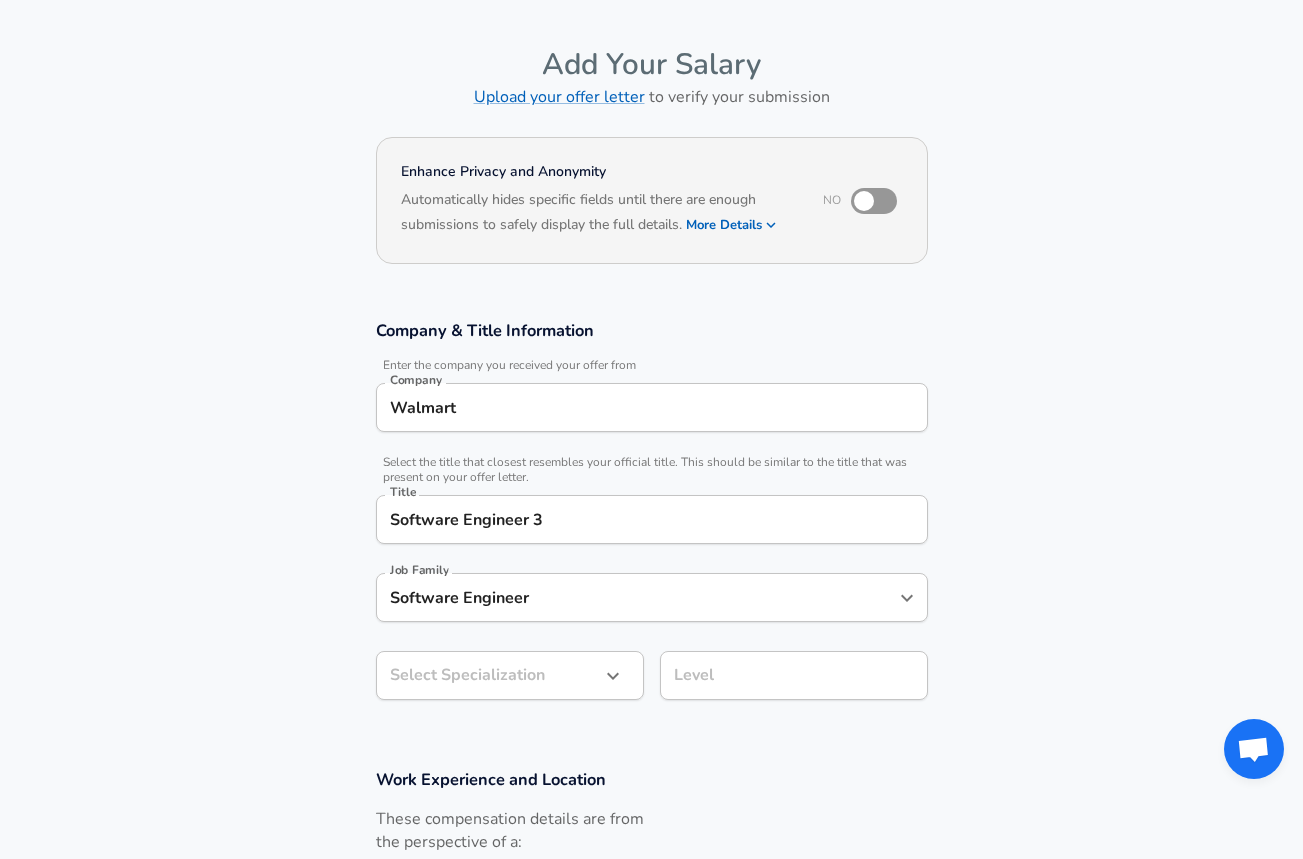 scroll, scrollTop: 63, scrollLeft: 0, axis: vertical 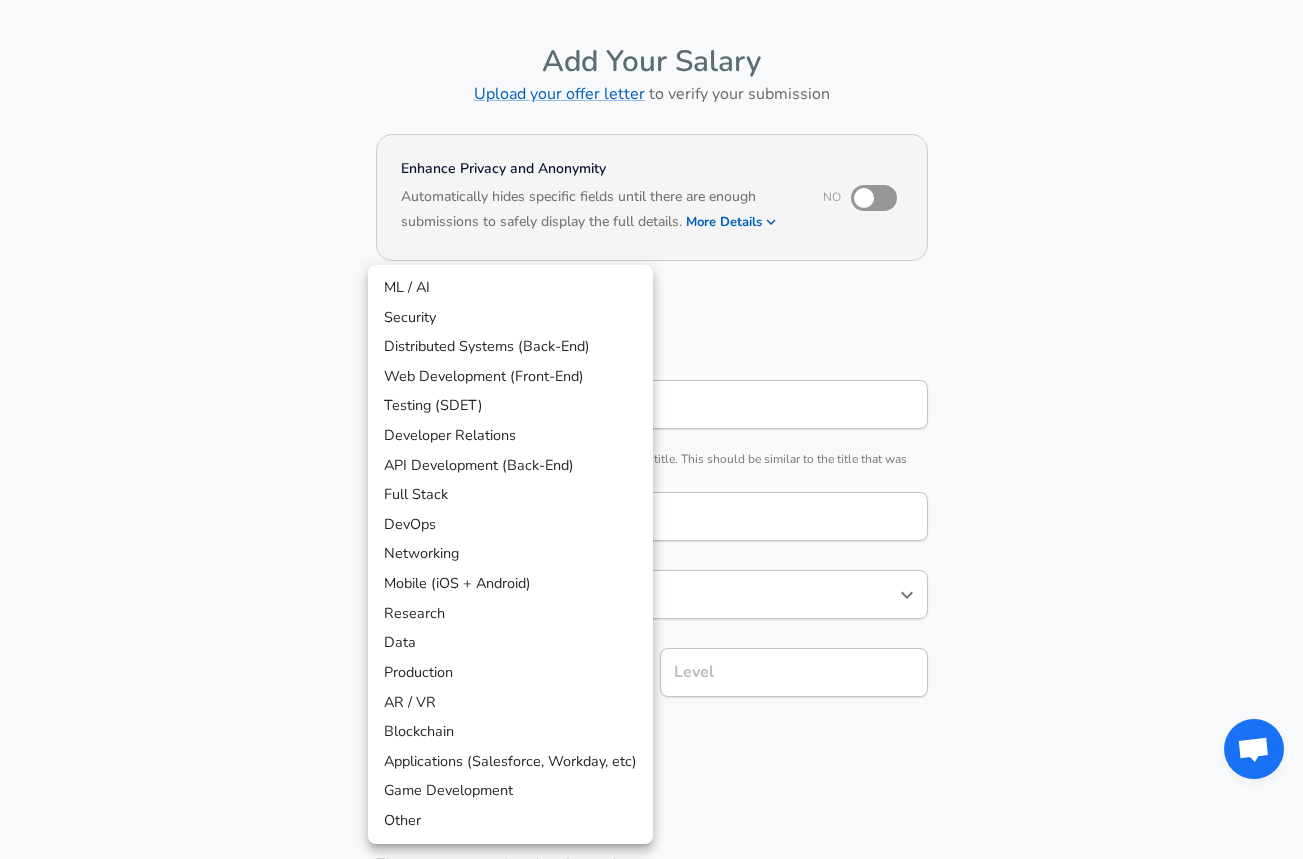 click on "Restart Add Your Salary Upload your offer letter   to verify your submission Enhance Privacy and Anonymity No Automatically hides specific fields until there are enough submissions to safely display the full details.   More Details Based on your submission and the data points that we have already collected, we will automatically hide and anonymize specific fields if there aren't enough data points to remain sufficiently anonymous. Company & Title Information   Enter the company you received your offer from Company Walmart Company   Select the title that closest resembles your official title. This should be similar to the title that was present on your offer letter. Title Software Engineer 3 Title Job Family Software Engineer Job Family   Select a Specialization that best fits your role. If you can't find one, select 'Other' to enter a custom specialization Select Specialization ​ Select Specialization Level Level Work Experience and Location These compensation details are from the perspective of a: Employee" at bounding box center [651, 366] 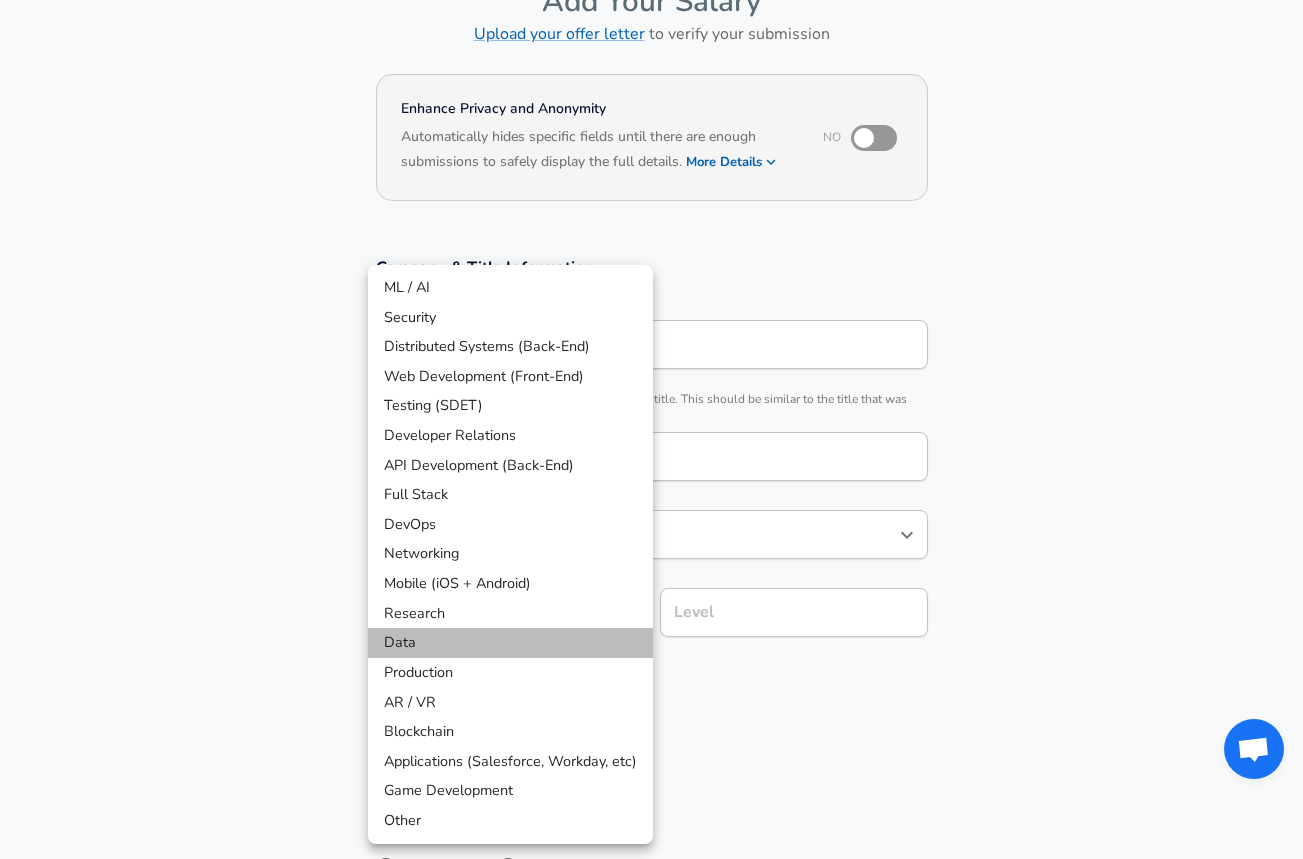 click on "Data" at bounding box center (510, 643) 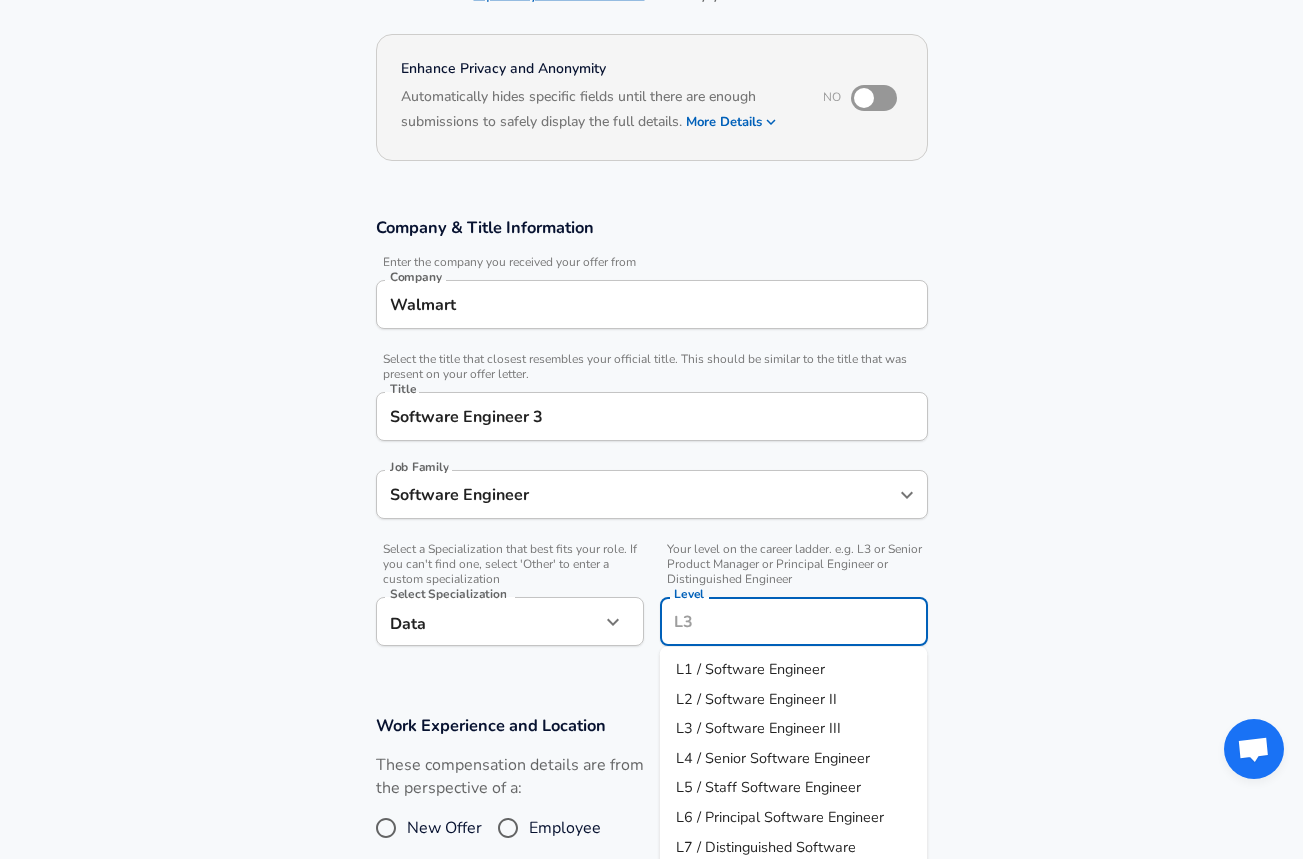 click on "Level" at bounding box center (794, 621) 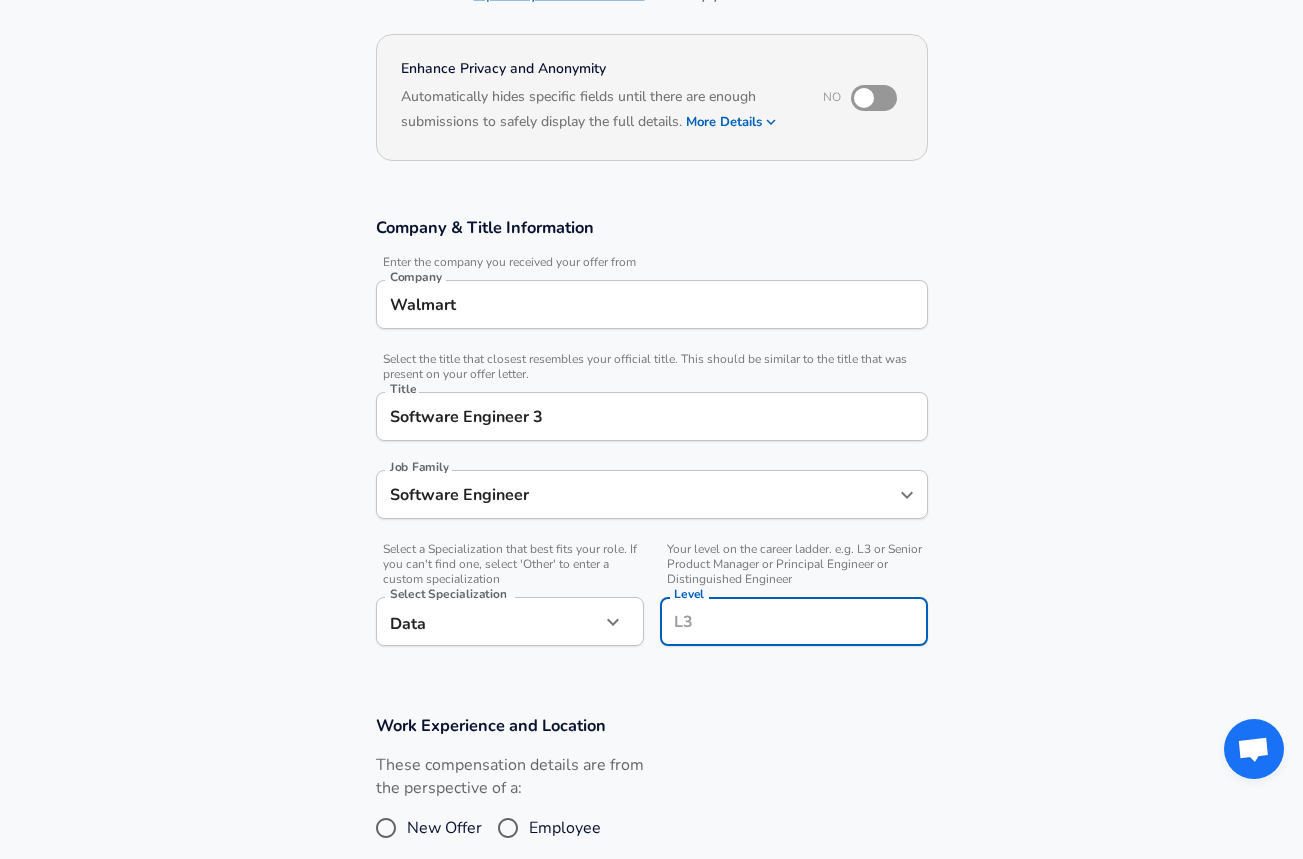 scroll, scrollTop: 190, scrollLeft: 0, axis: vertical 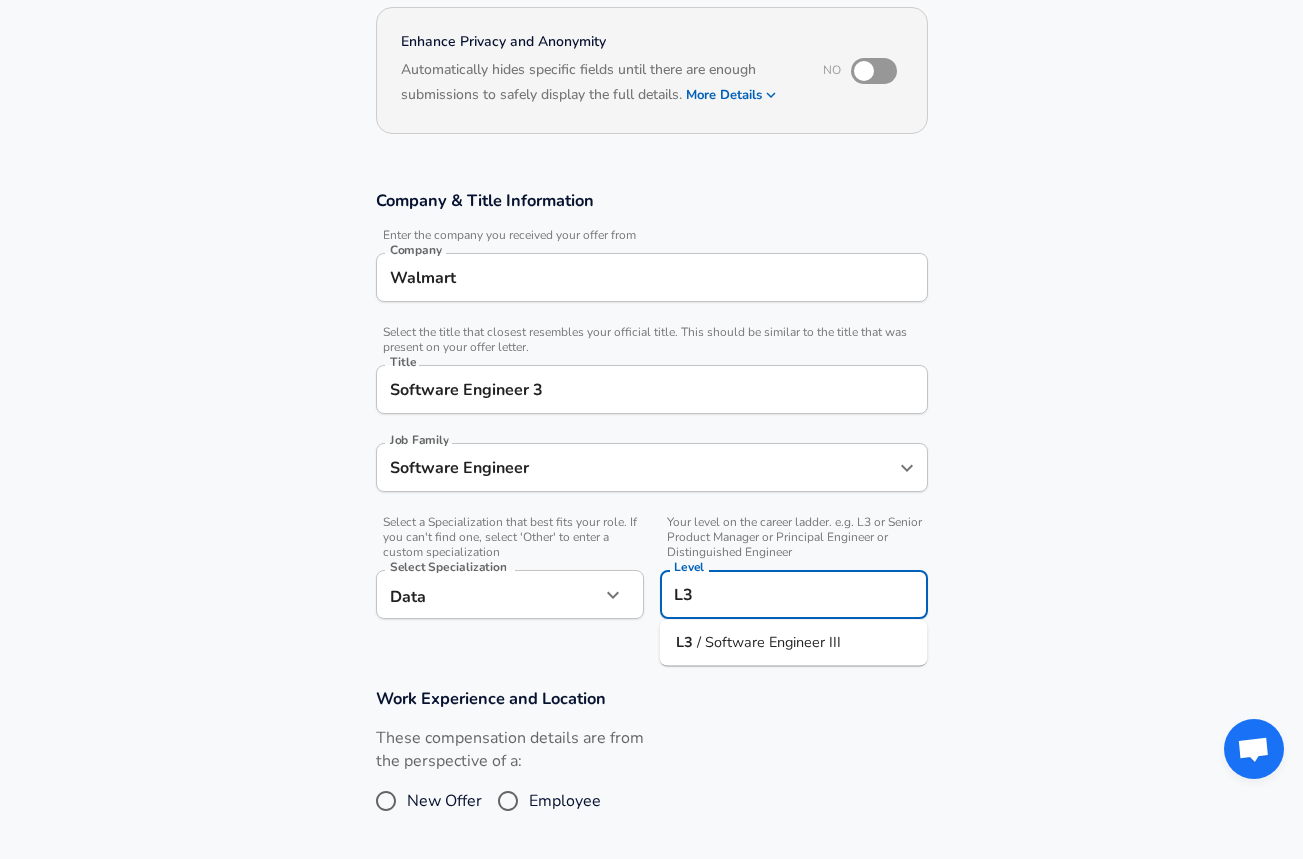 click on "/ Software Engineer III" at bounding box center (769, 642) 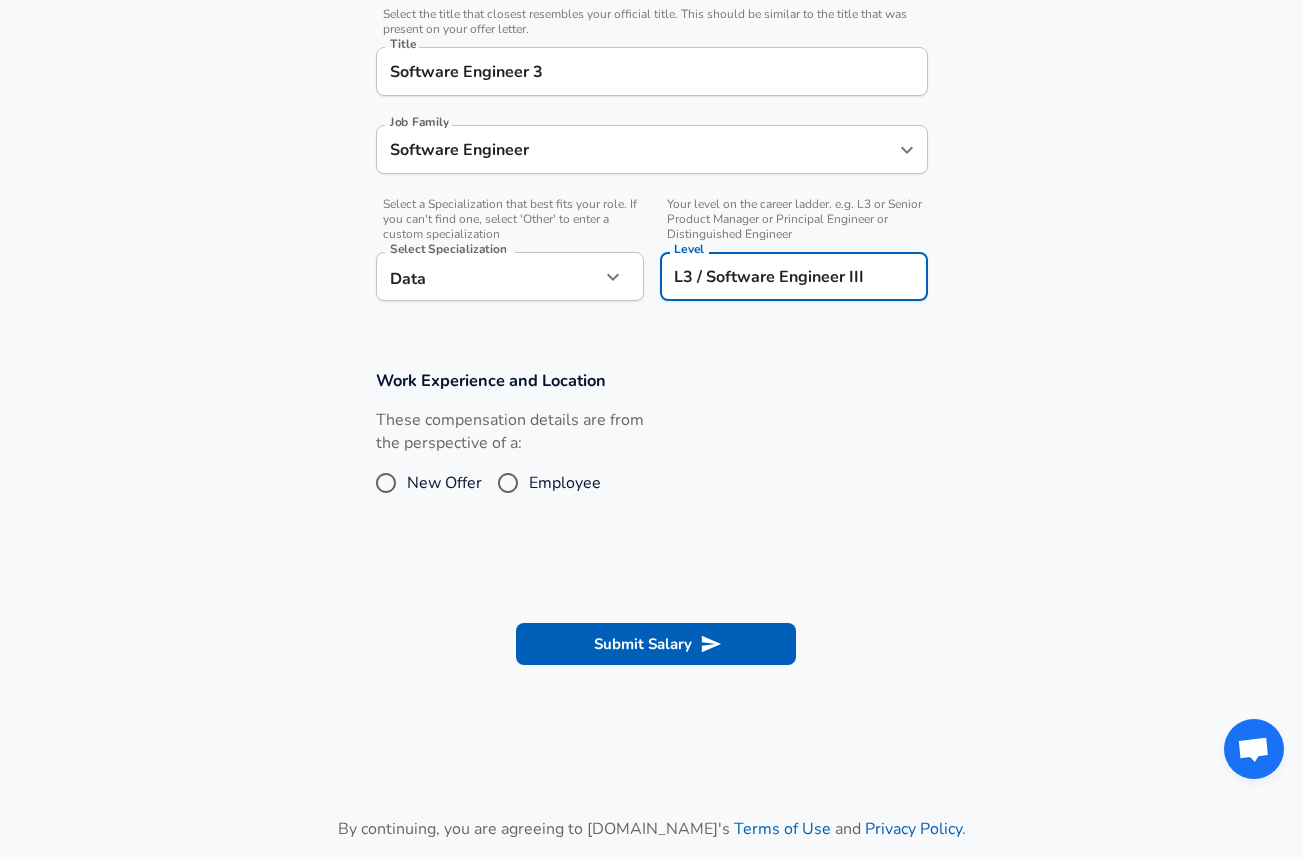 scroll, scrollTop: 592, scrollLeft: 0, axis: vertical 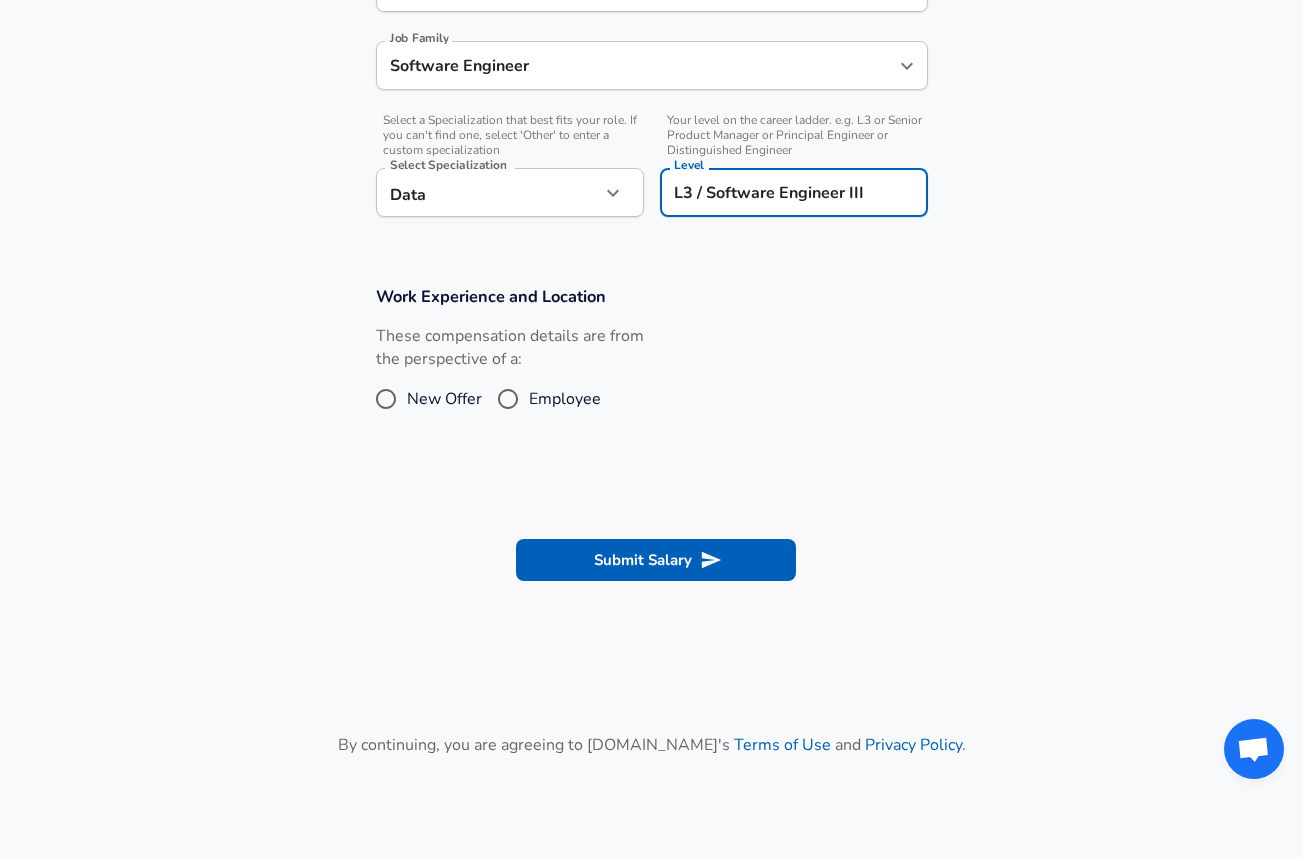 type on "L3 / Software Engineer III" 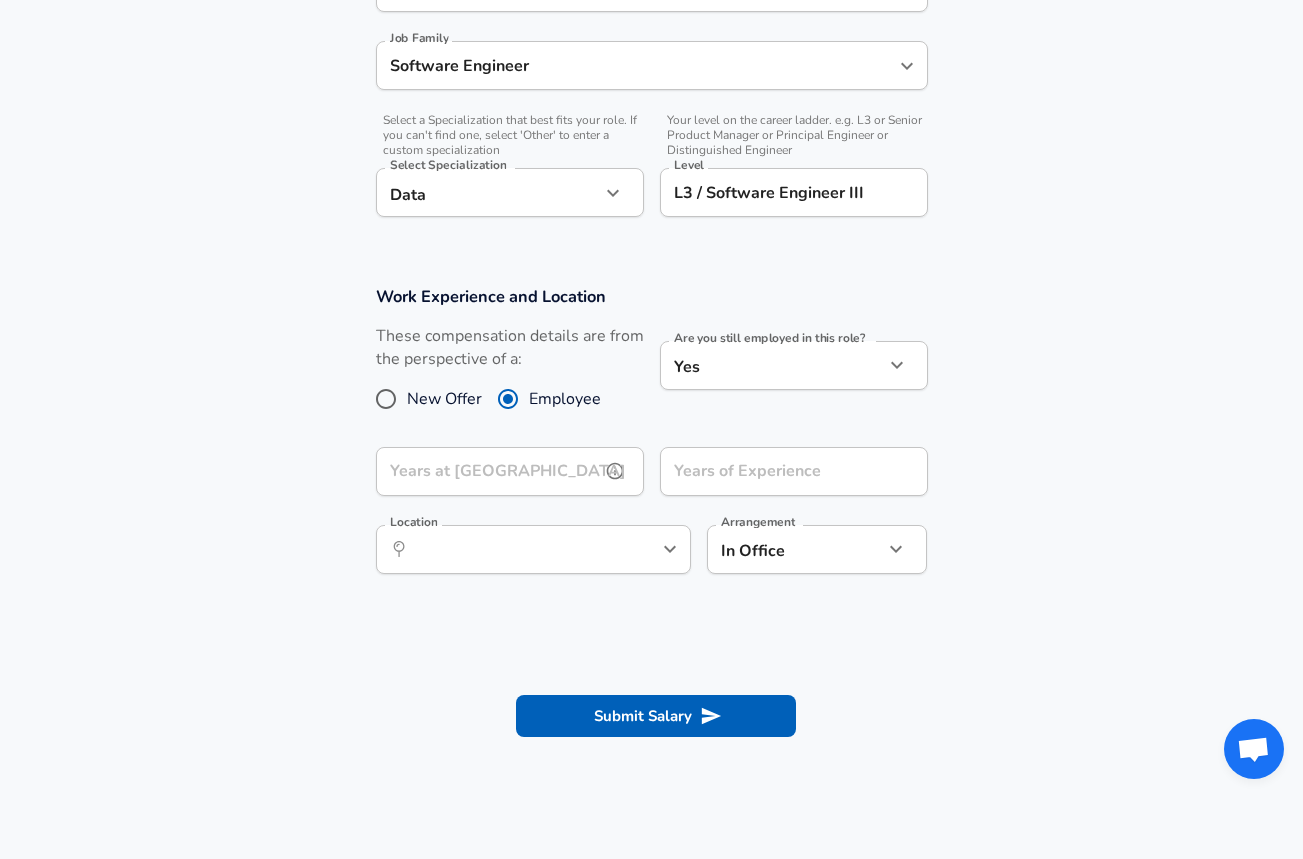 click on "Years at [GEOGRAPHIC_DATA]" at bounding box center [488, 471] 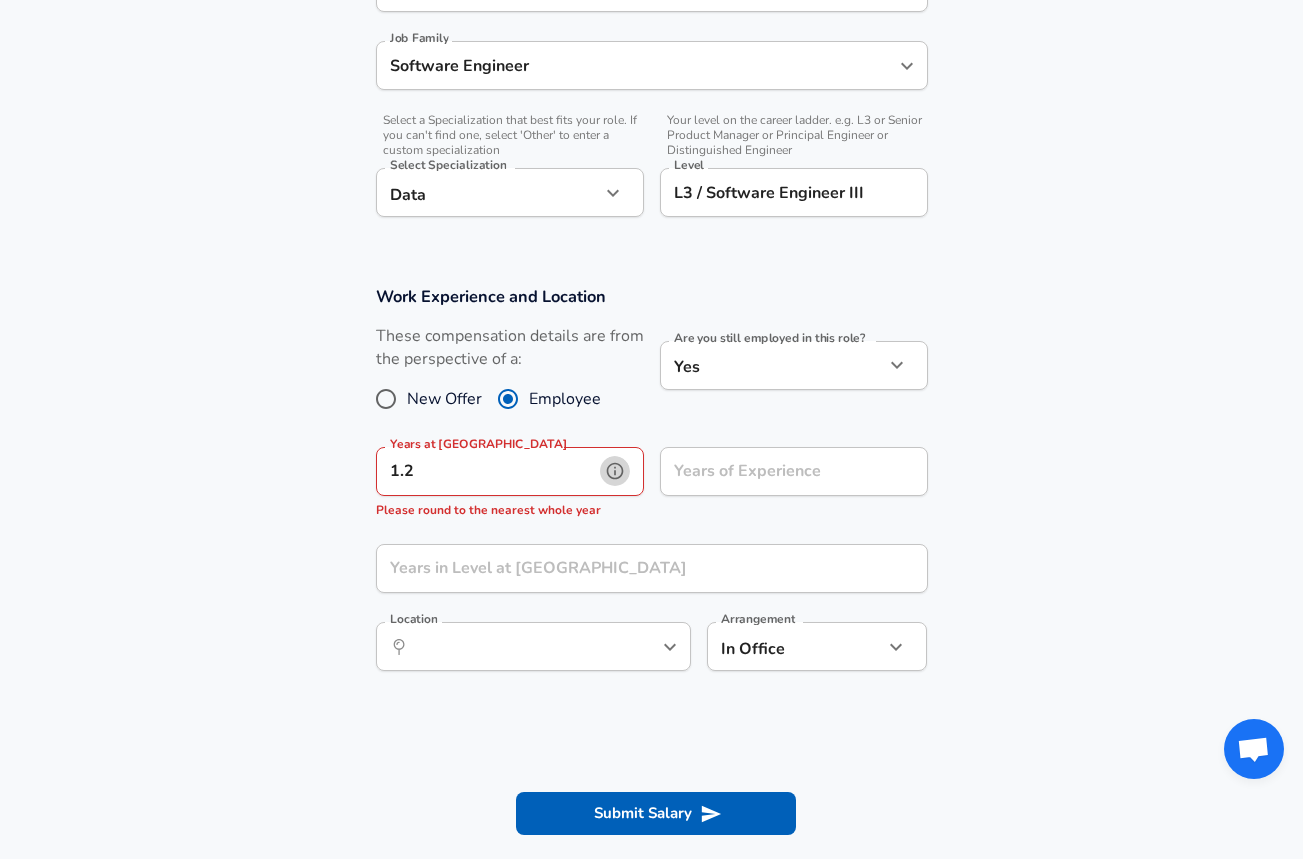 click 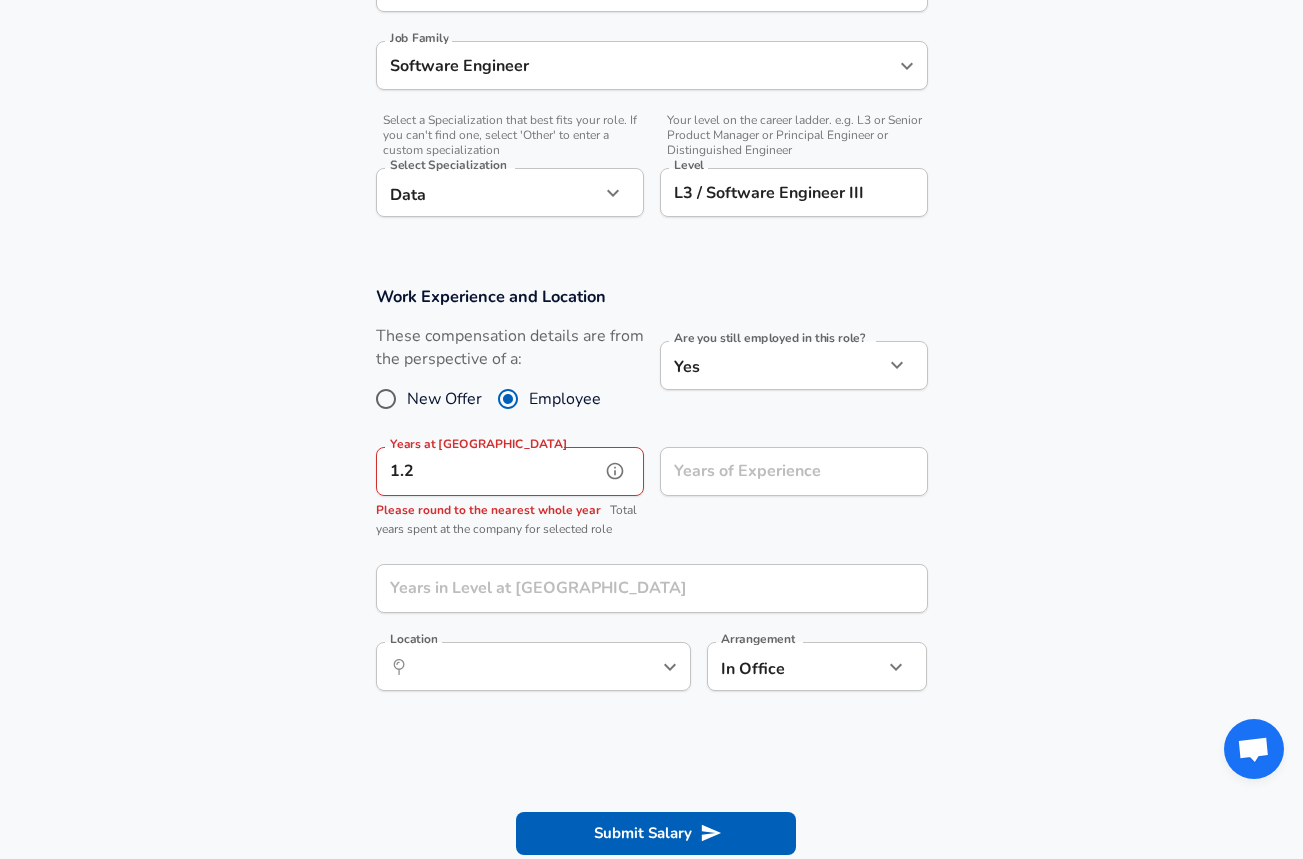 click on "1.2" at bounding box center (488, 471) 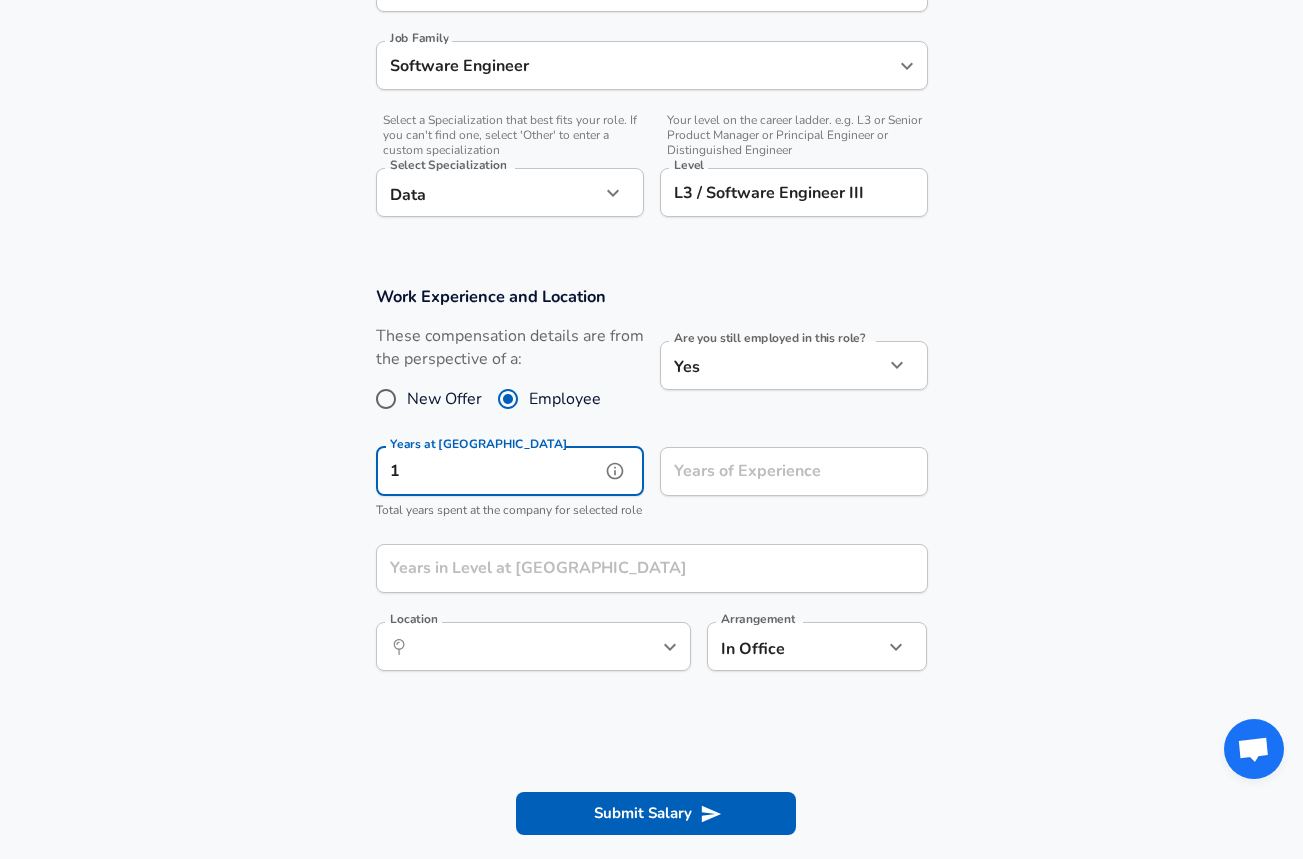 type on "1" 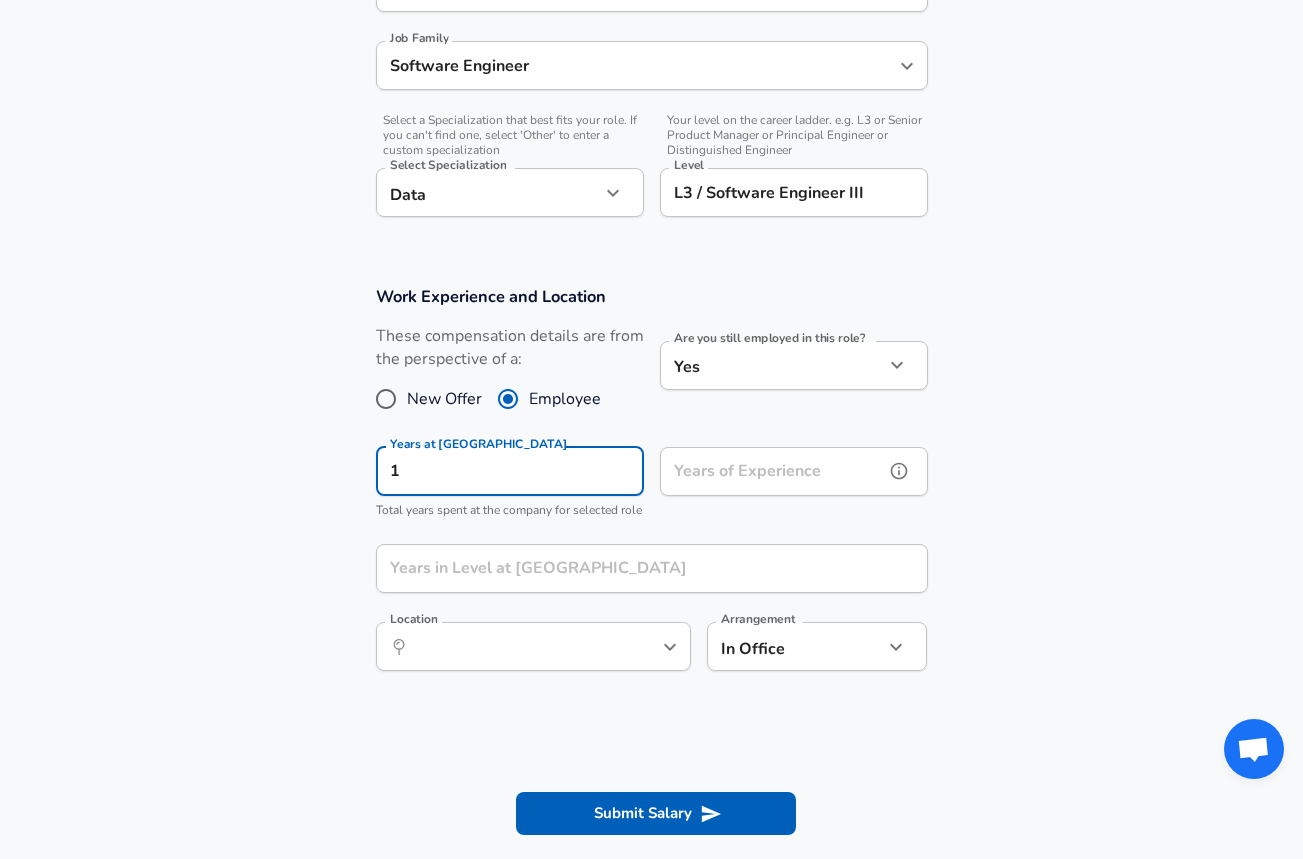 click on "Years of Experience" at bounding box center [772, 471] 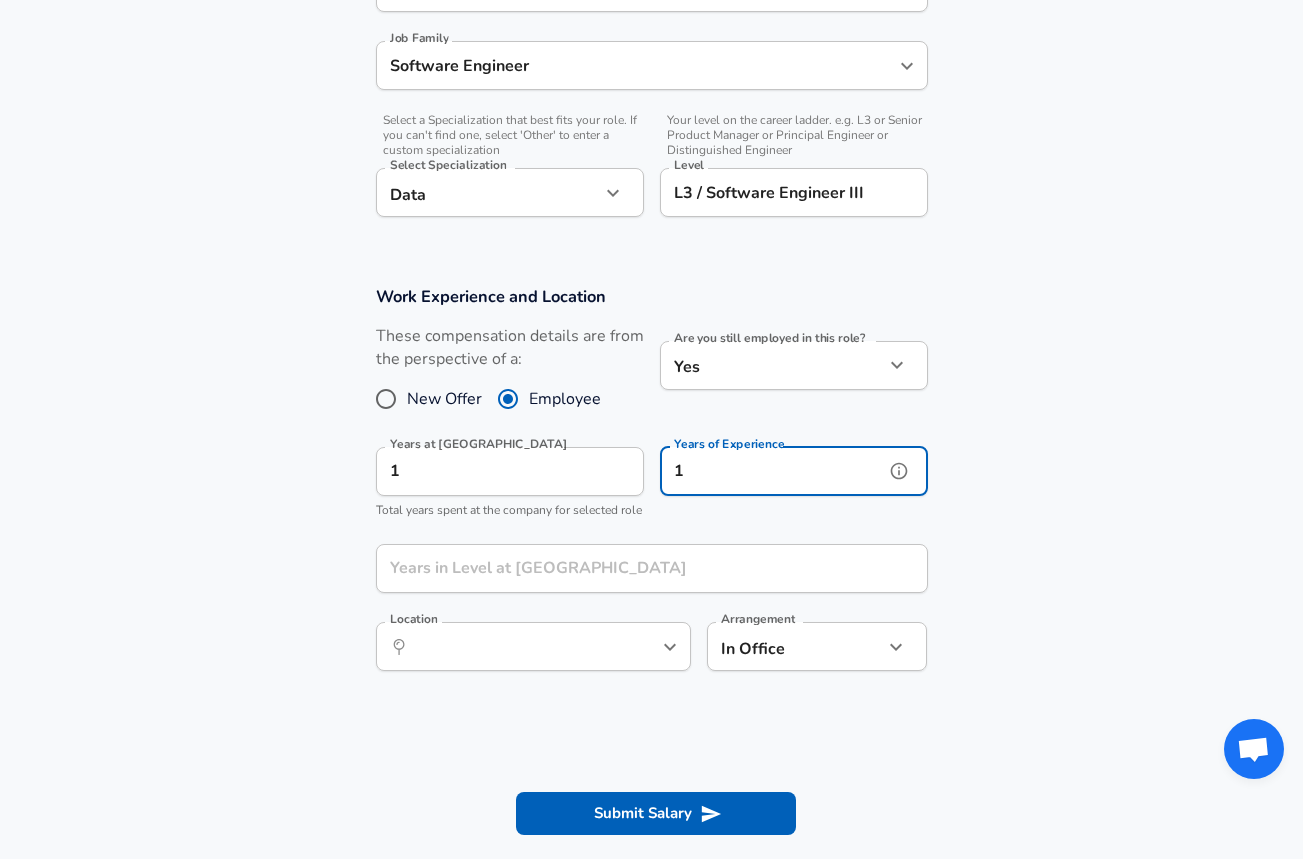 type on "1" 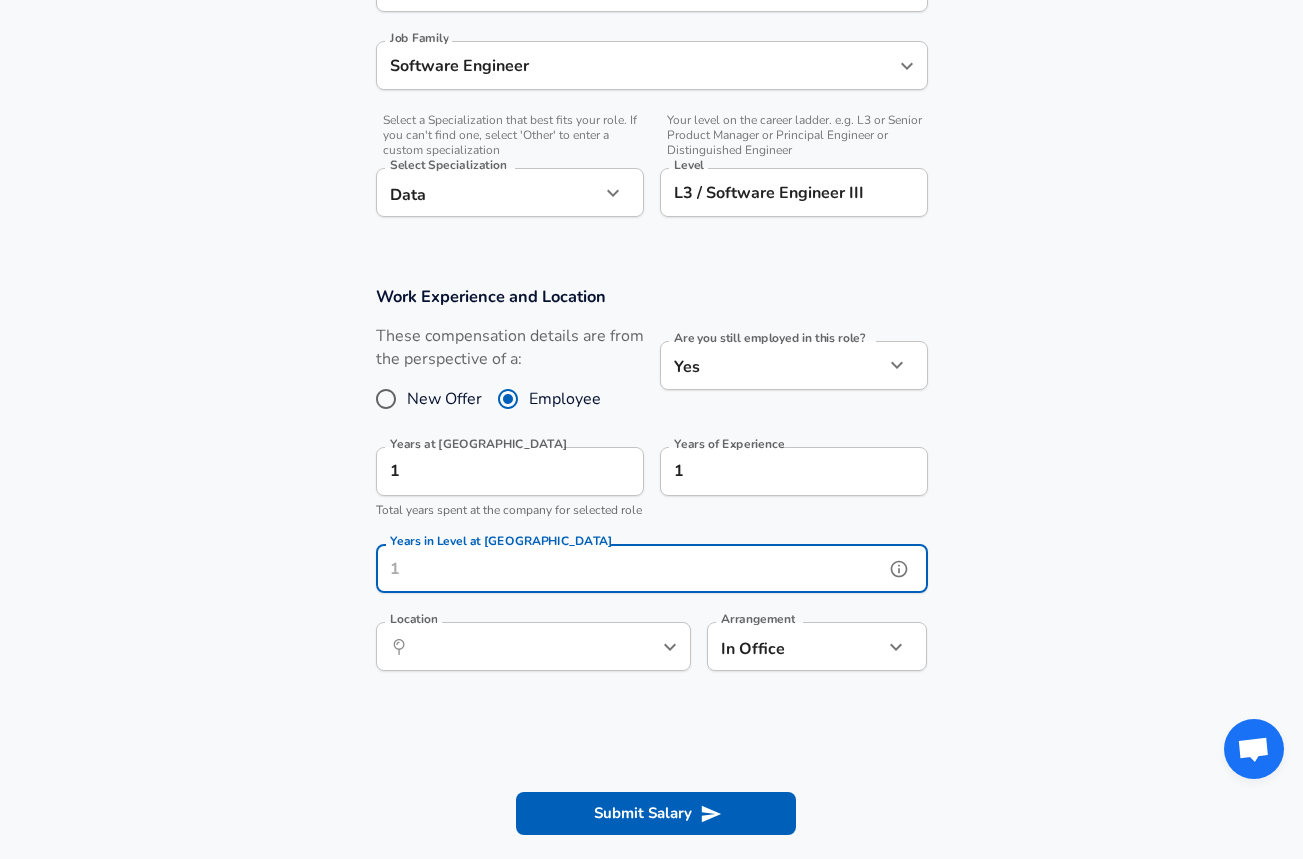 click on "Years in Level at [GEOGRAPHIC_DATA]" at bounding box center (630, 568) 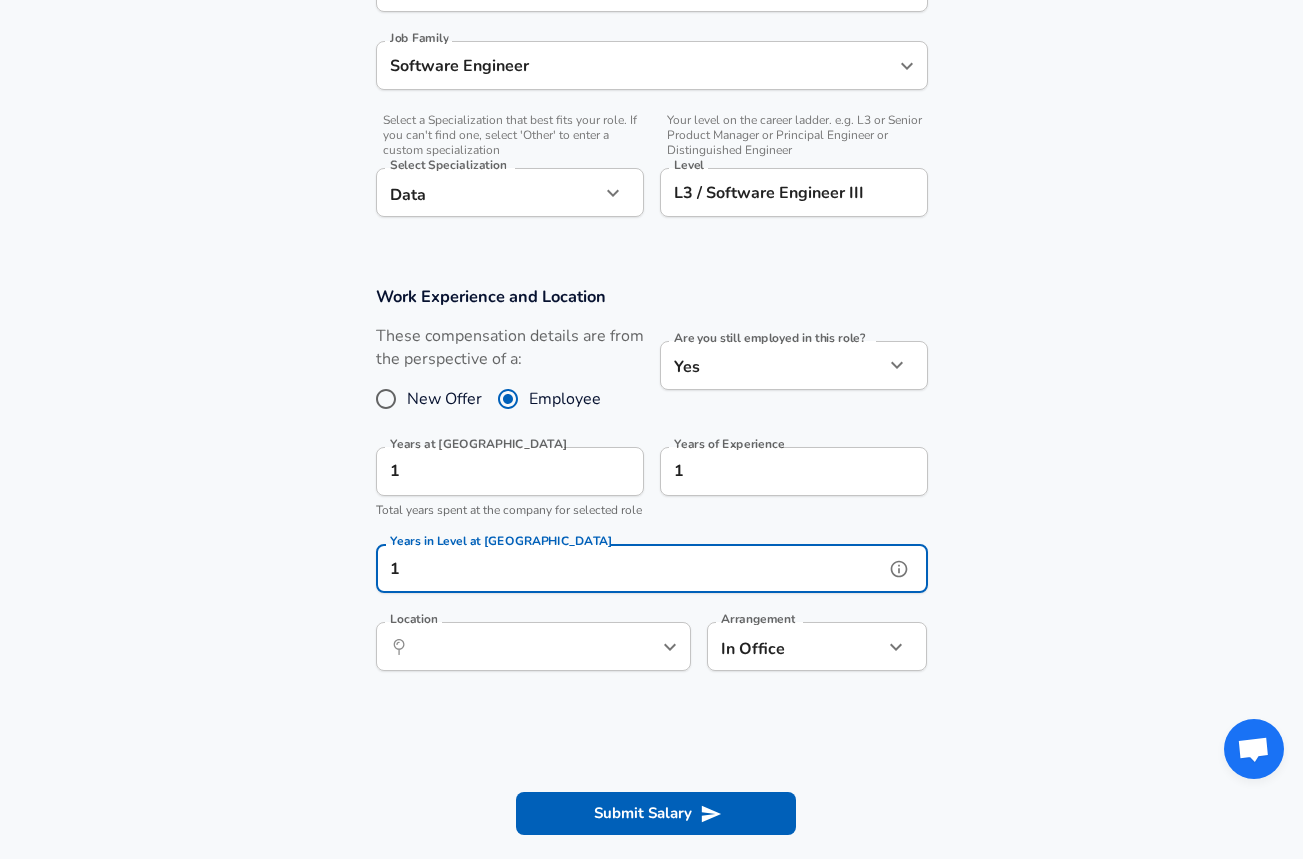 type on "1" 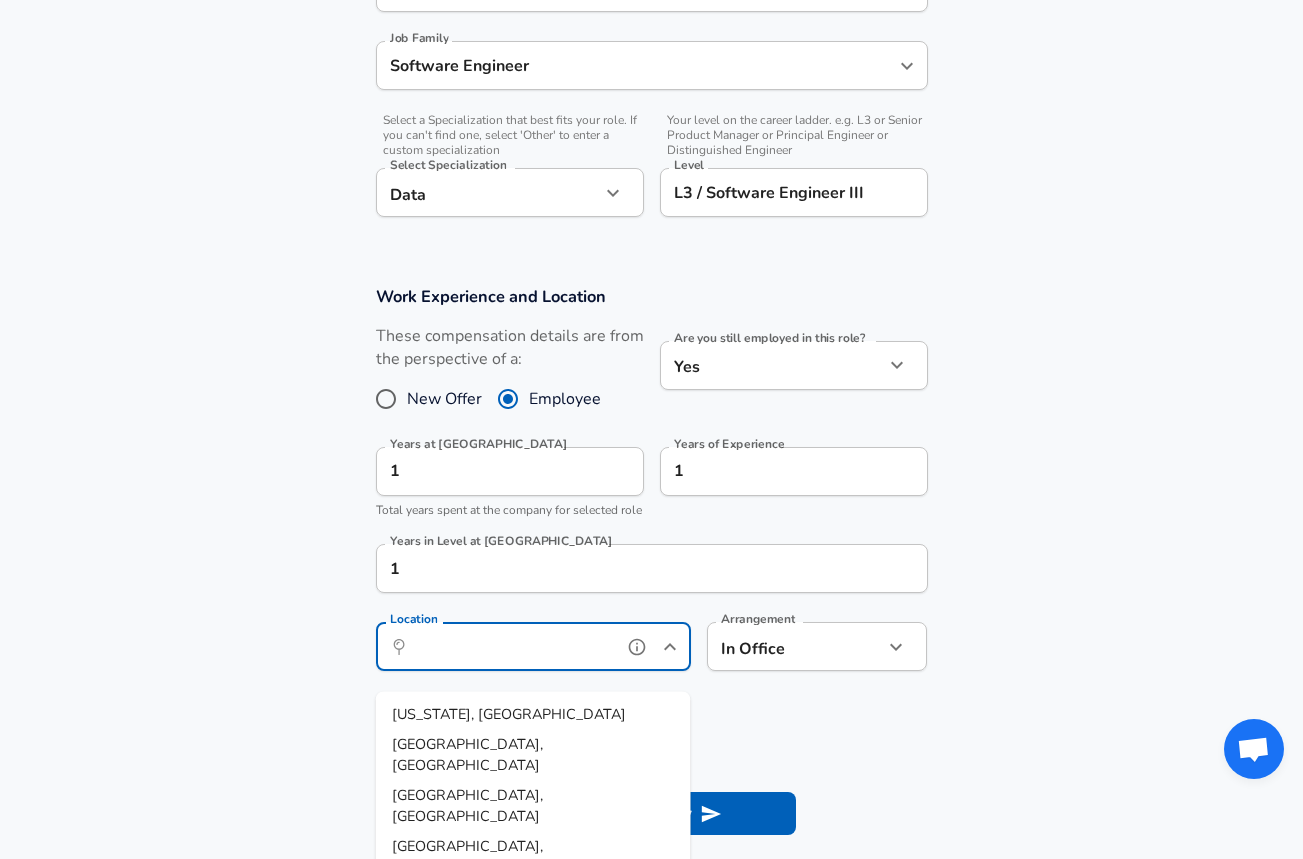 click on "Location" at bounding box center [511, 646] 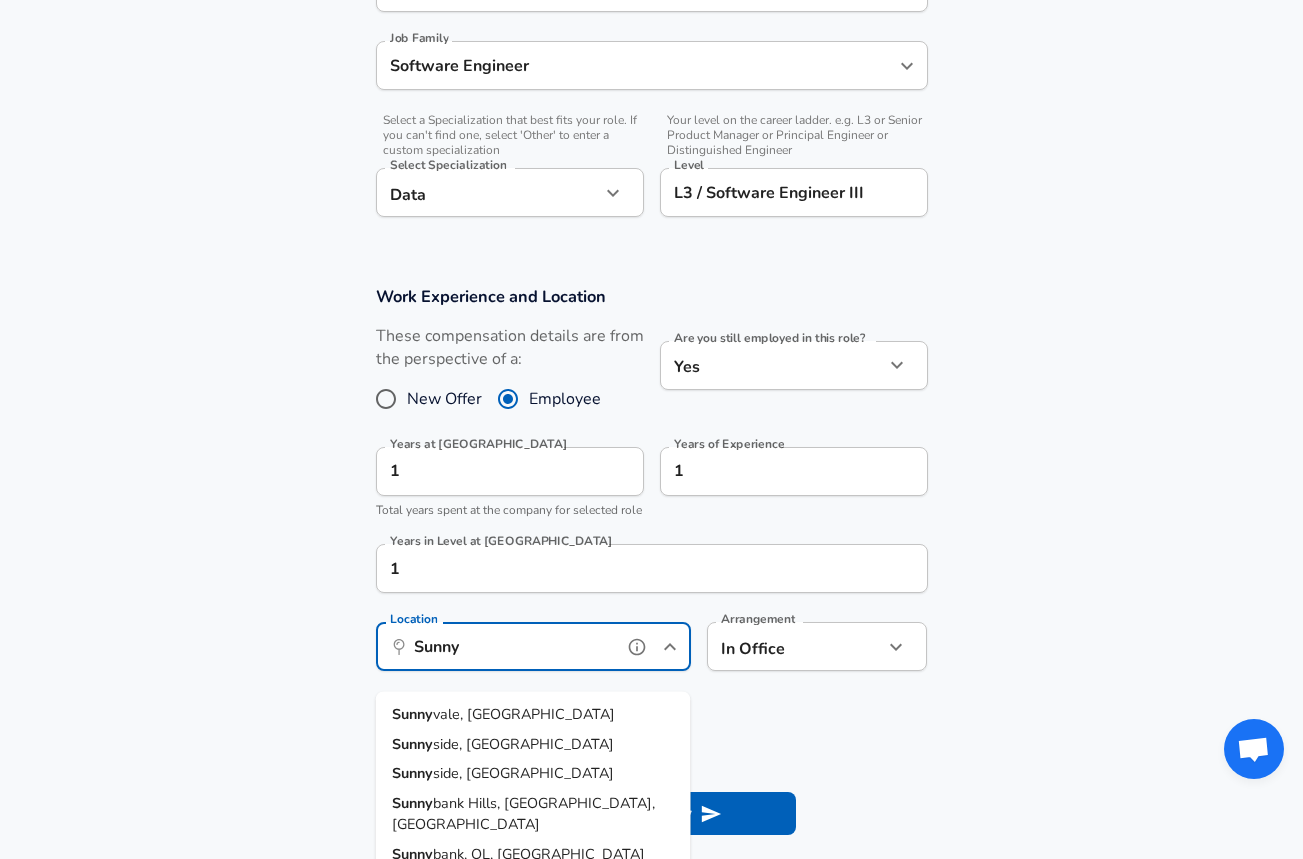 click on "Sunny vale, [GEOGRAPHIC_DATA]" at bounding box center [533, 715] 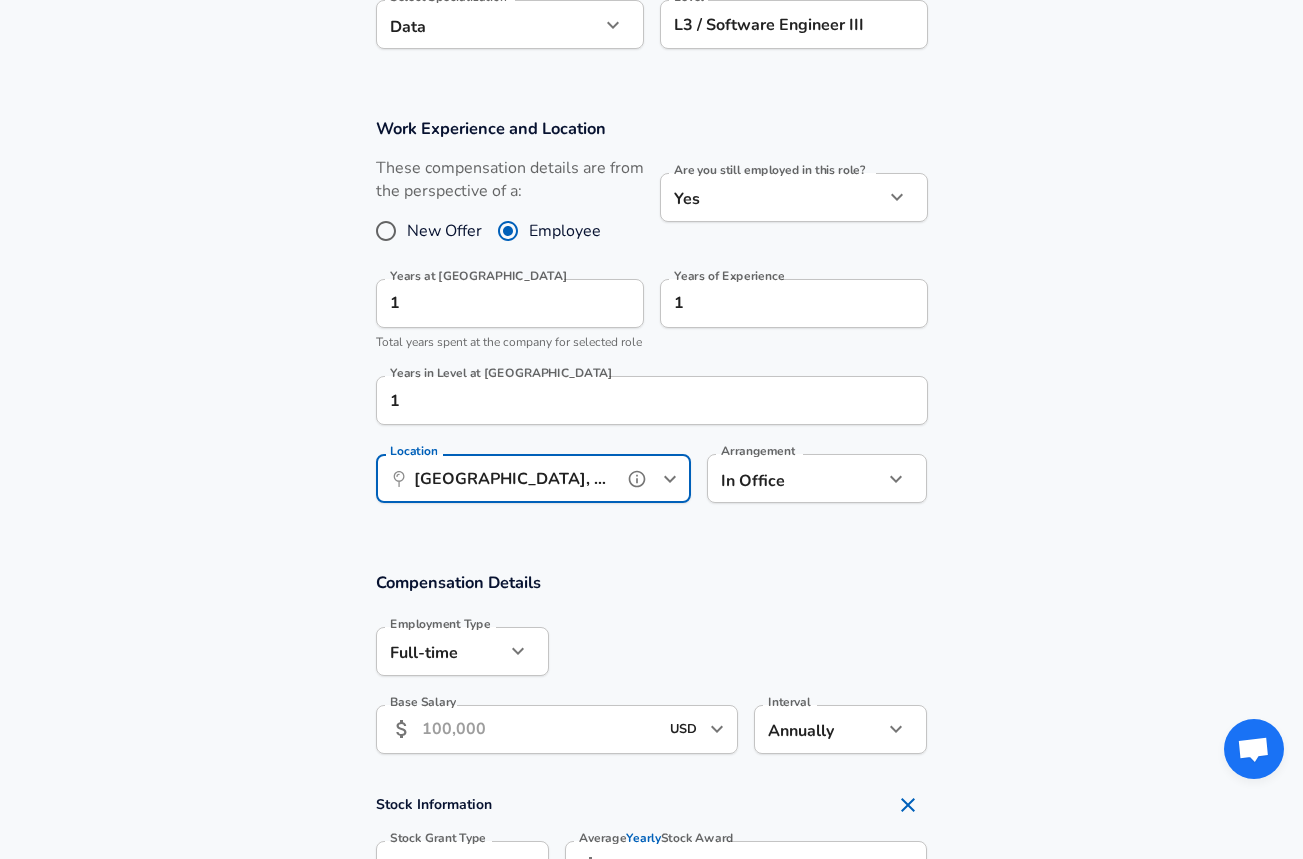 scroll, scrollTop: 835, scrollLeft: 0, axis: vertical 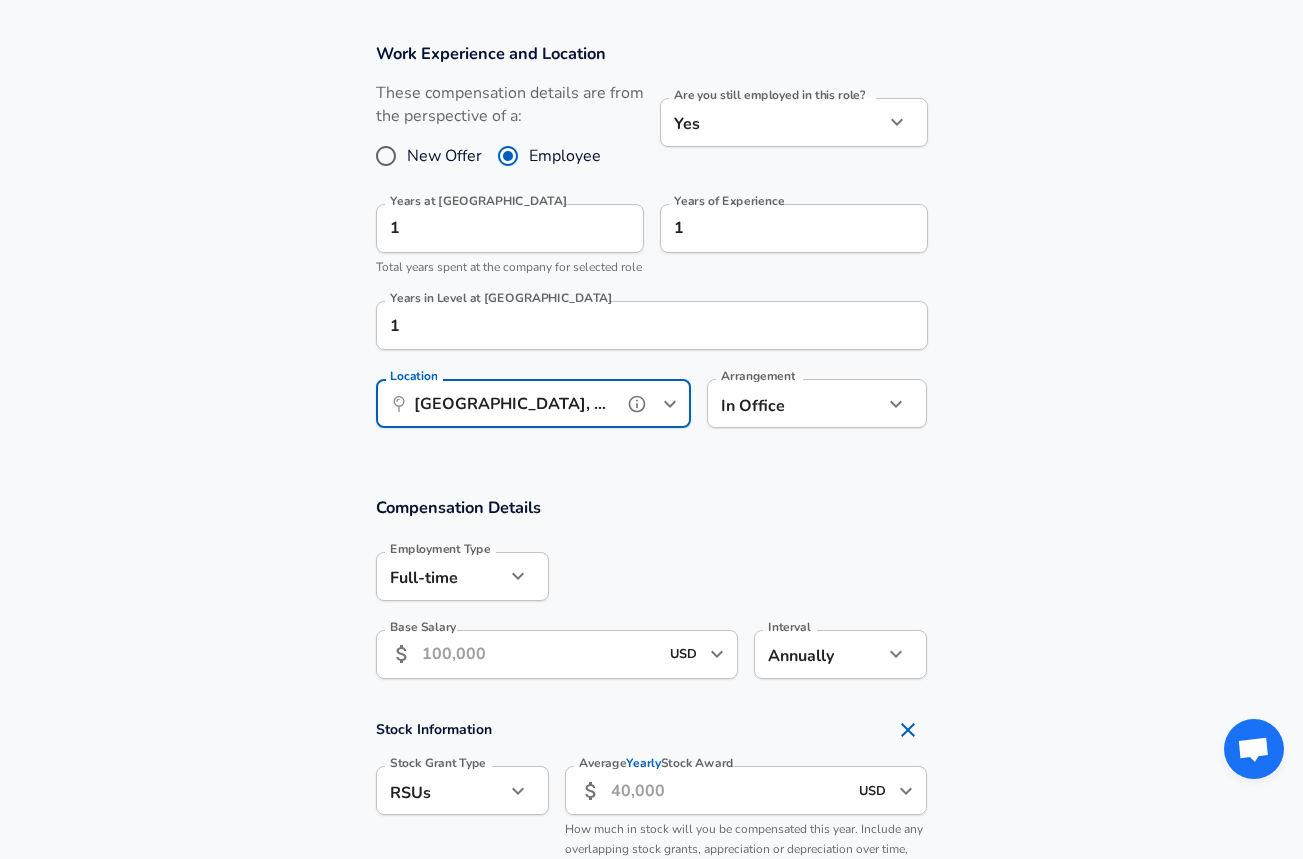type on "[GEOGRAPHIC_DATA], [GEOGRAPHIC_DATA]" 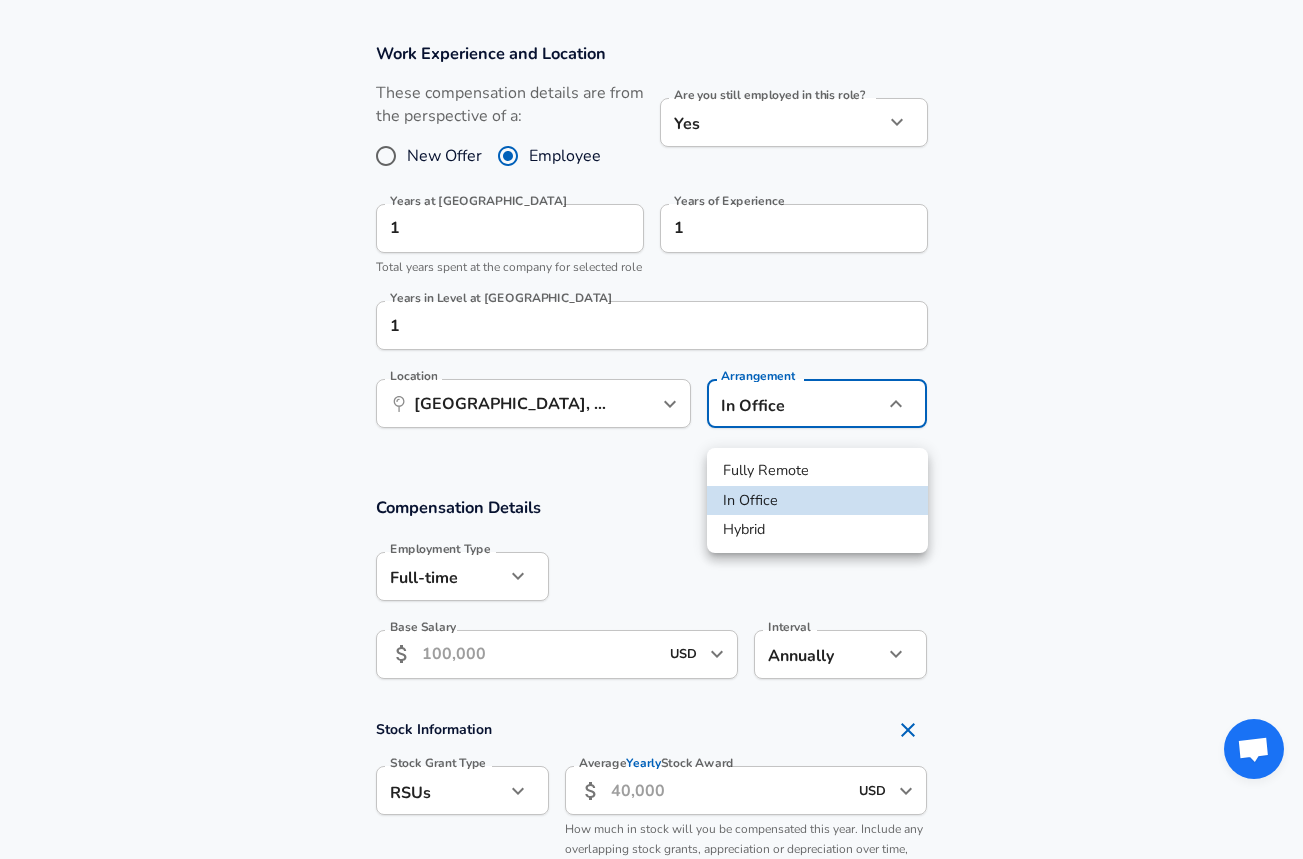 click on "Restart Add Your Salary Upload your offer letter   to verify your submission Enhance Privacy and Anonymity No Automatically hides specific fields until there are enough submissions to safely display the full details.   More Details Based on your submission and the data points that we have already collected, we will automatically hide and anonymize specific fields if there aren't enough data points to remain sufficiently anonymous. Company & Title Information   Enter the company you received your offer from Company Walmart Company   Select the title that closest resembles your official title. This should be similar to the title that was present on your offer letter. Title Software Engineer 3 Title Job Family Software Engineer Job Family   Select a Specialization that best fits your role. If you can't find one, select 'Other' to enter a custom specialization Select Specialization Data Data Select Specialization   Level L3 / Software Engineer III Level Work Experience and Location New Offer Employee Yes yes 1" at bounding box center (651, -406) 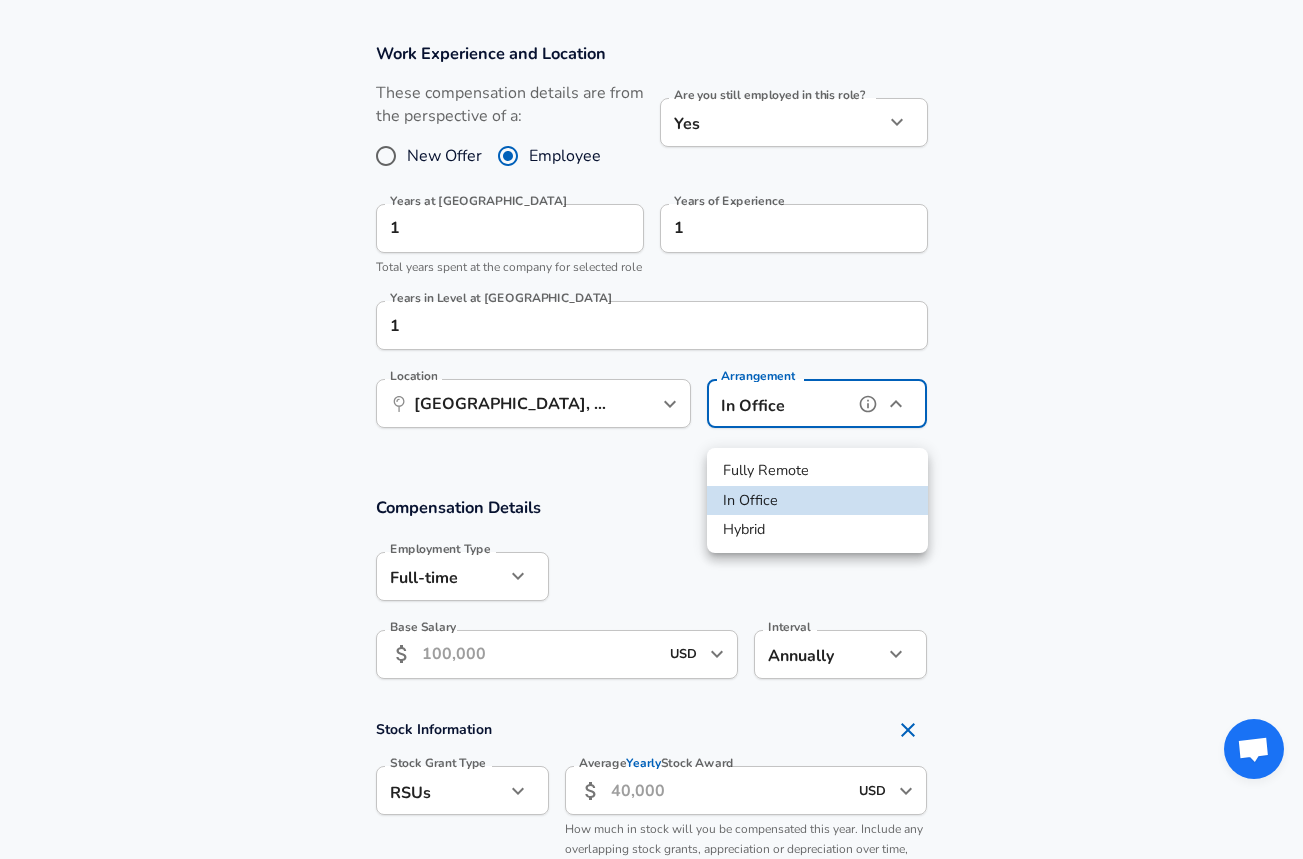 type on "hybrid" 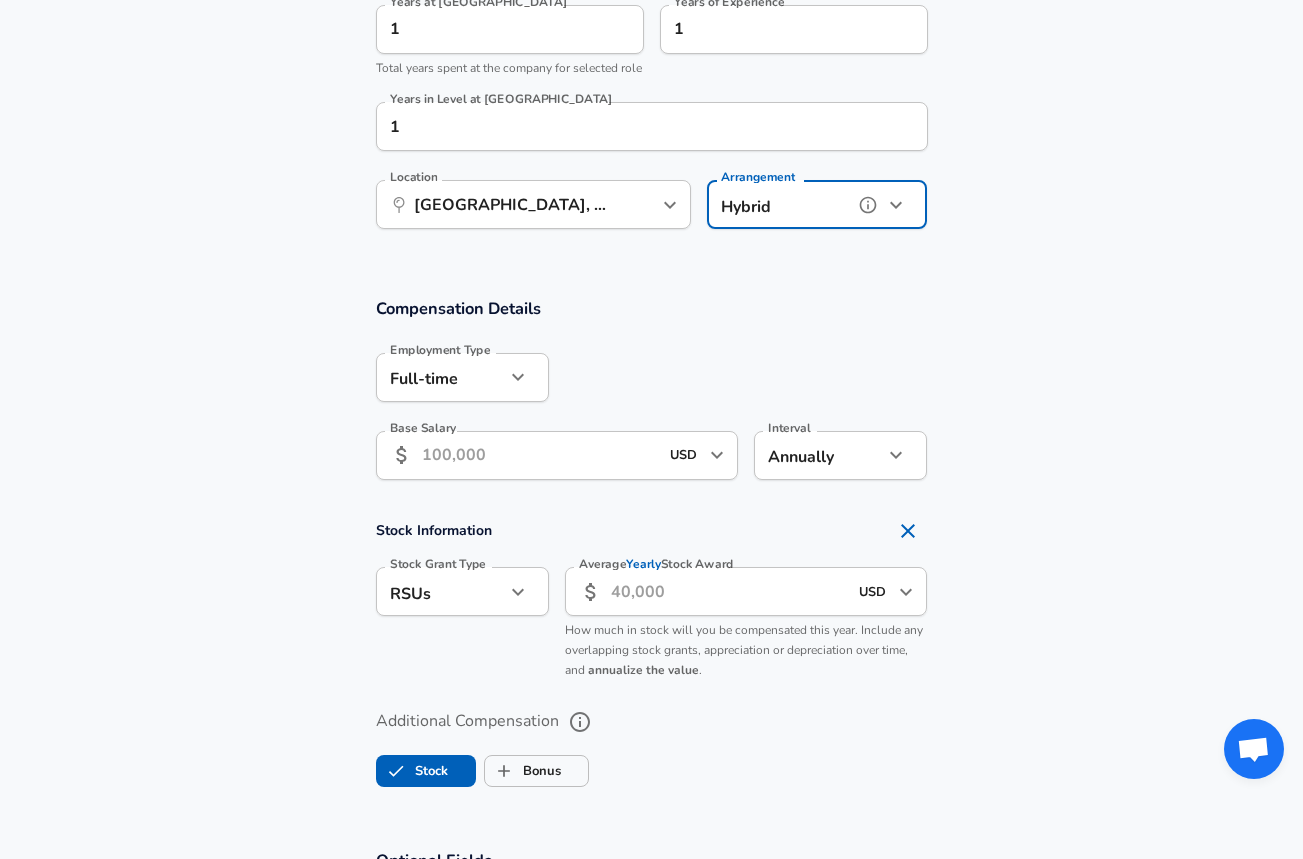 scroll, scrollTop: 1036, scrollLeft: 0, axis: vertical 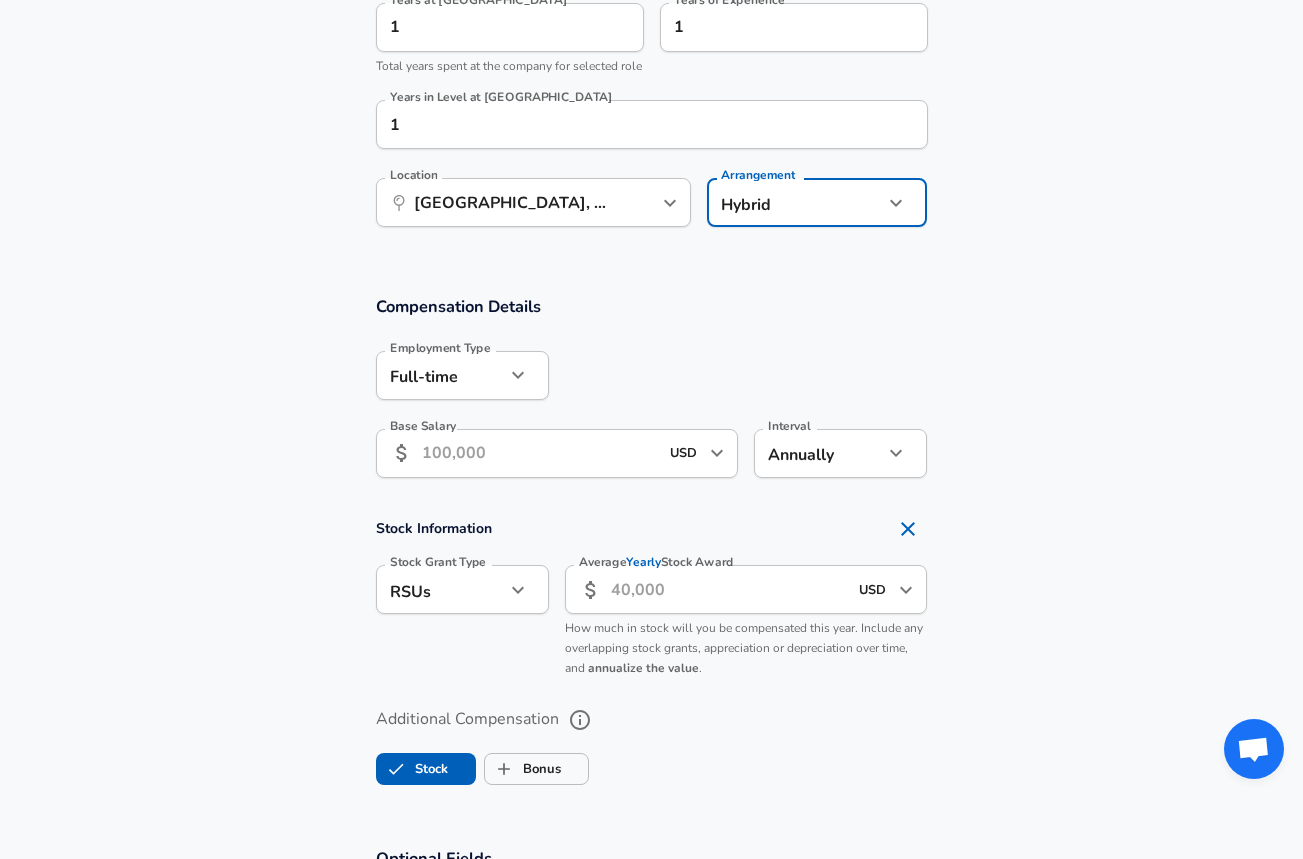 click on "Base Salary" at bounding box center (540, 453) 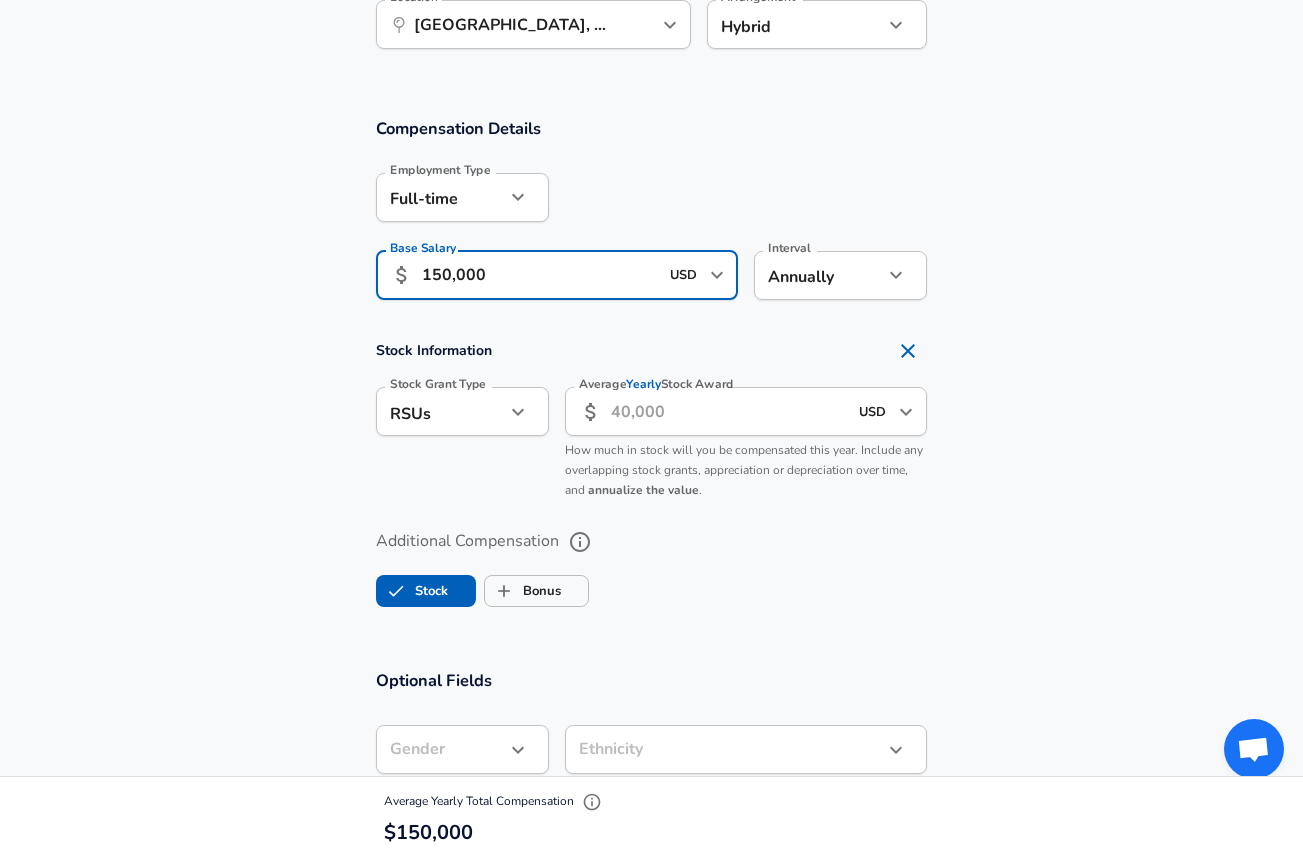 scroll, scrollTop: 1217, scrollLeft: 0, axis: vertical 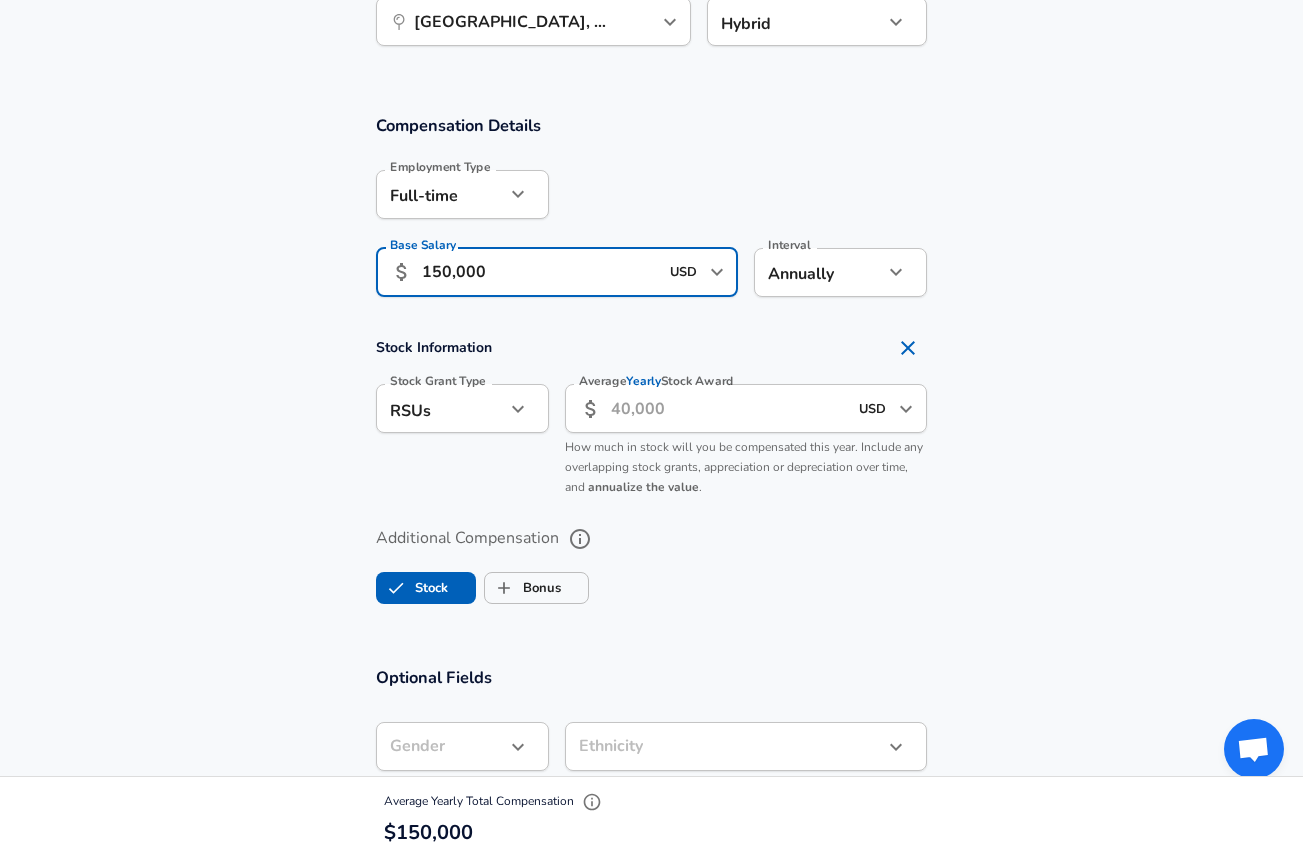 type on "150,000" 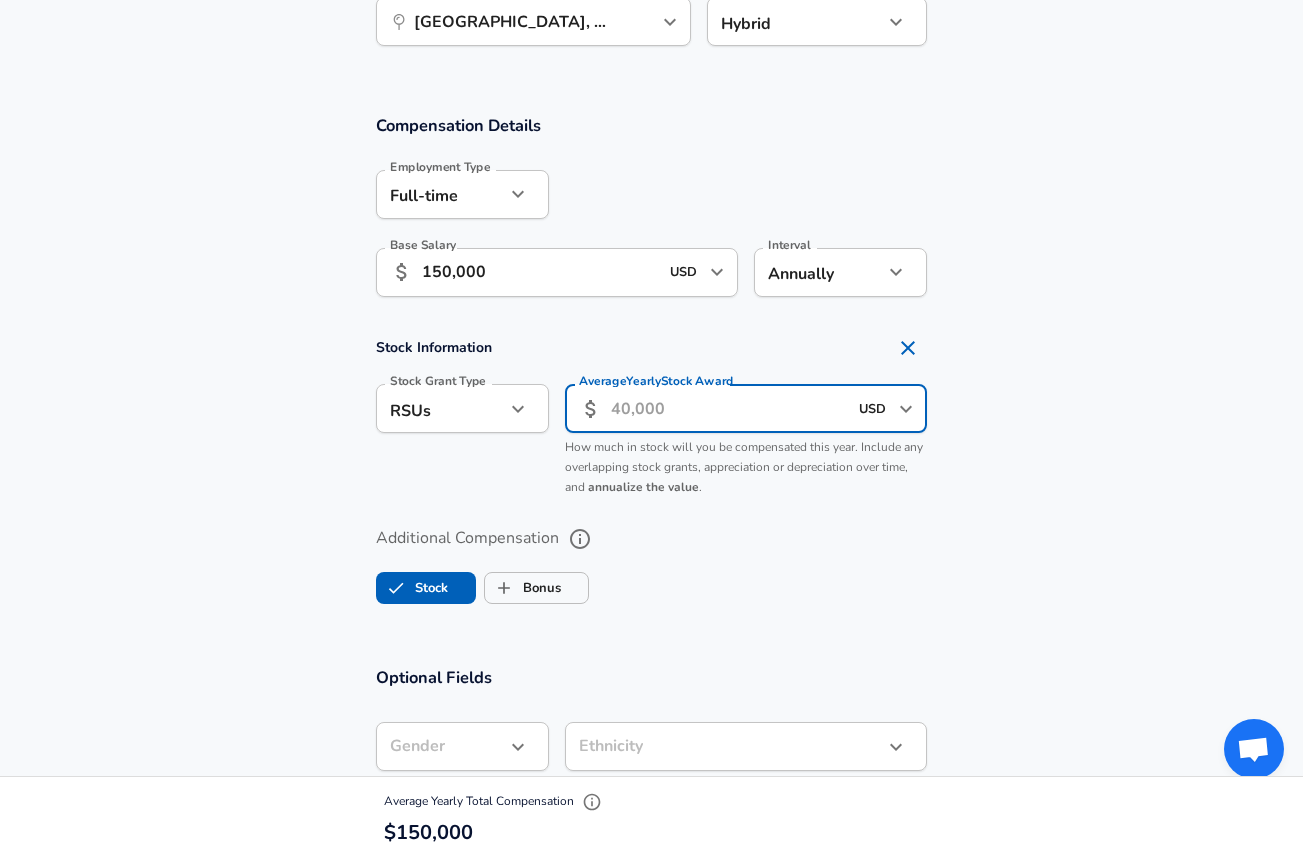 click on "Average  Yearly  Stock Award" at bounding box center [729, 408] 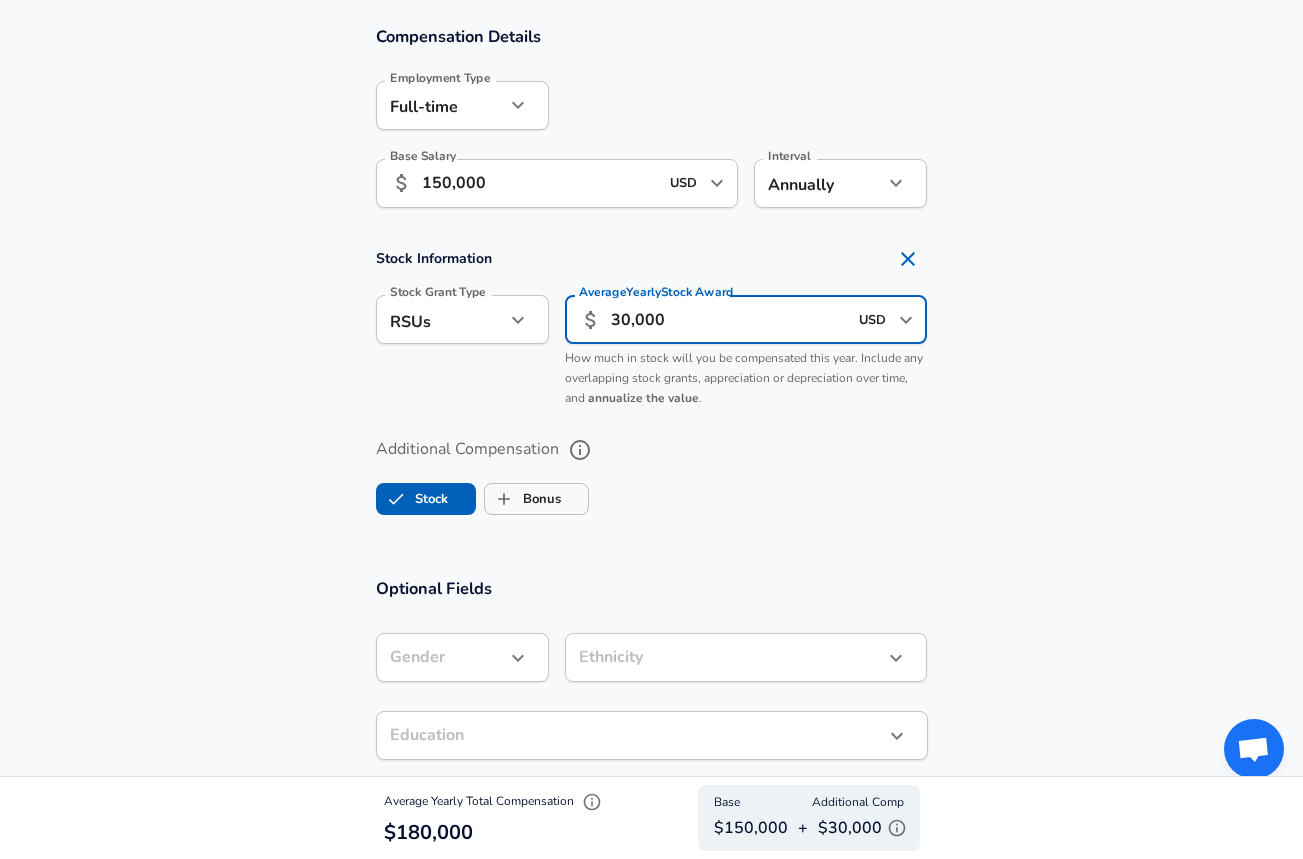 scroll, scrollTop: 1401, scrollLeft: 0, axis: vertical 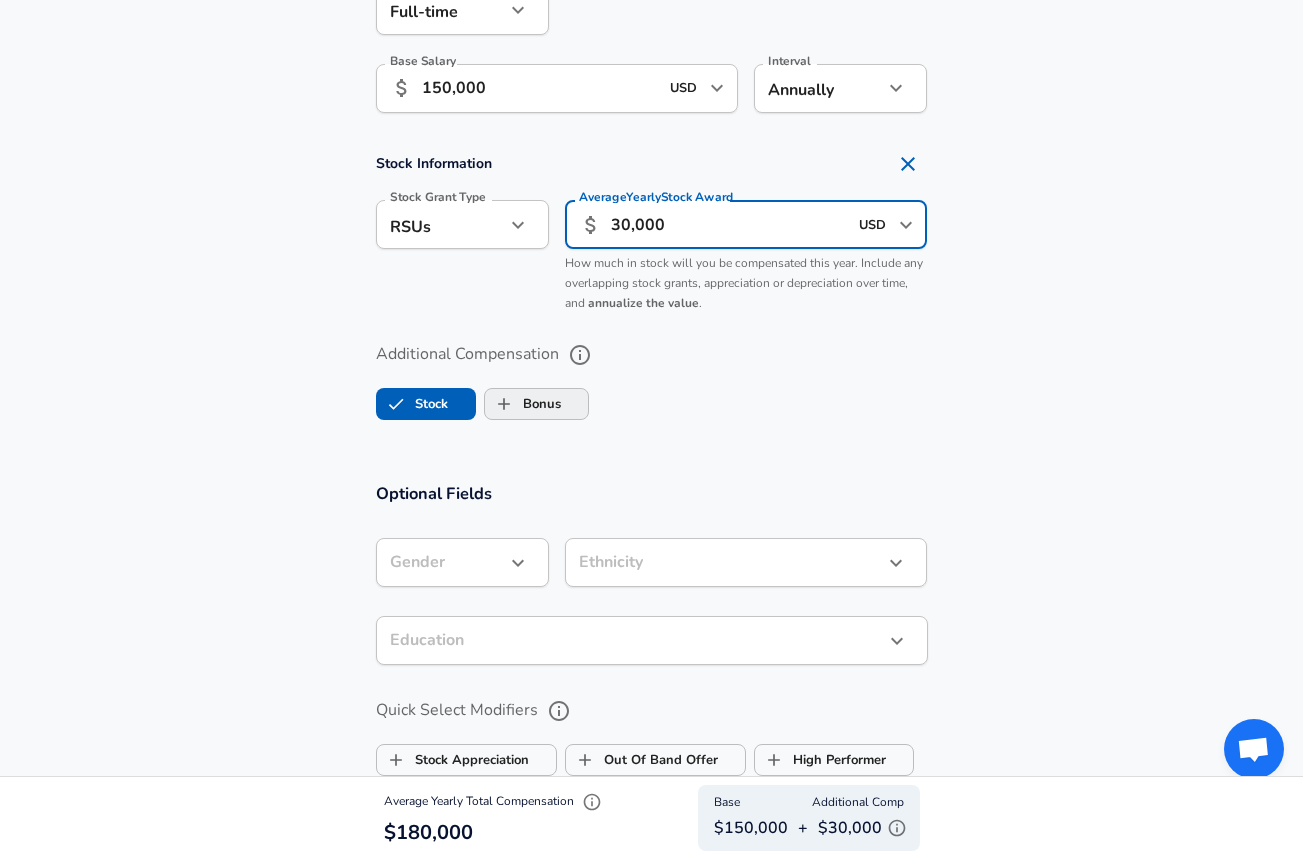 type on "30,000" 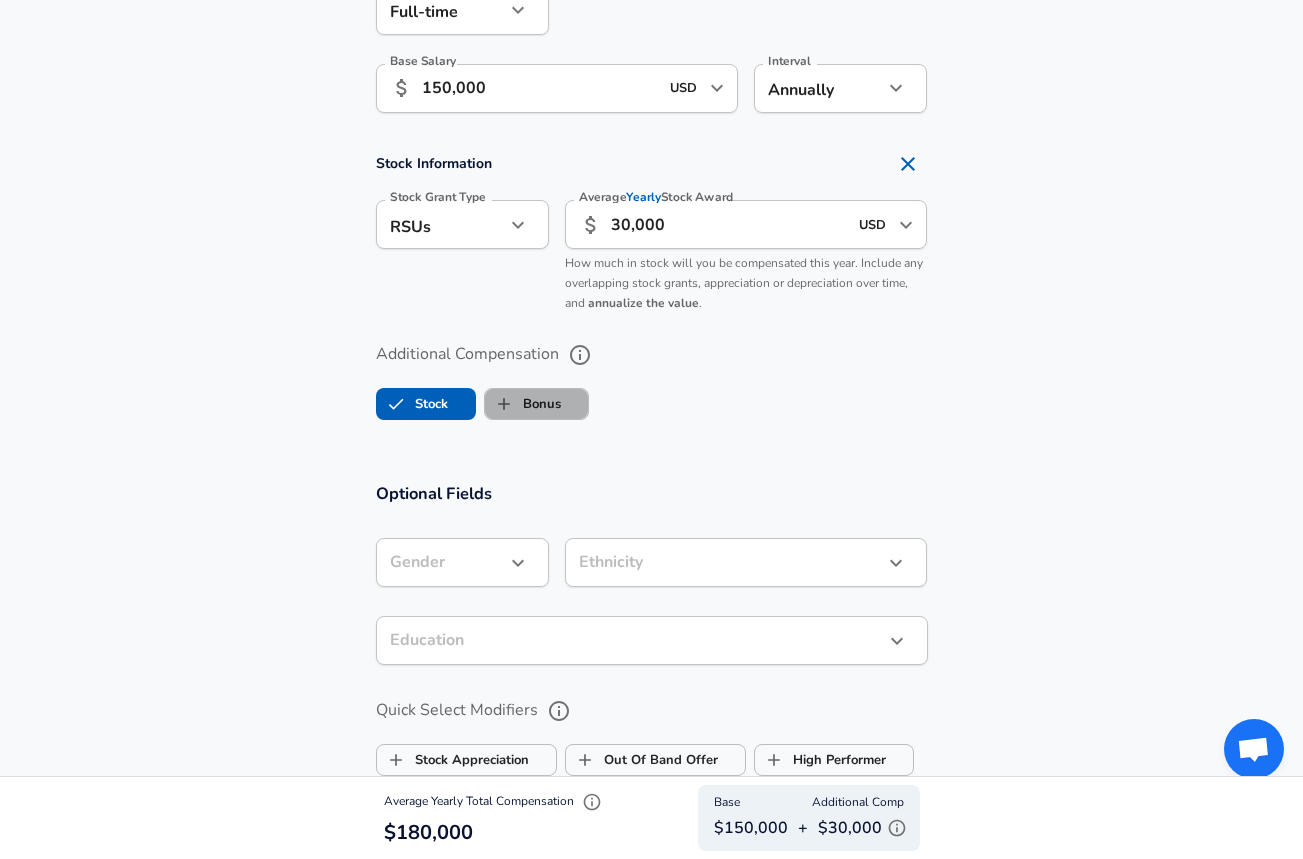 click on "Bonus" at bounding box center (523, 404) 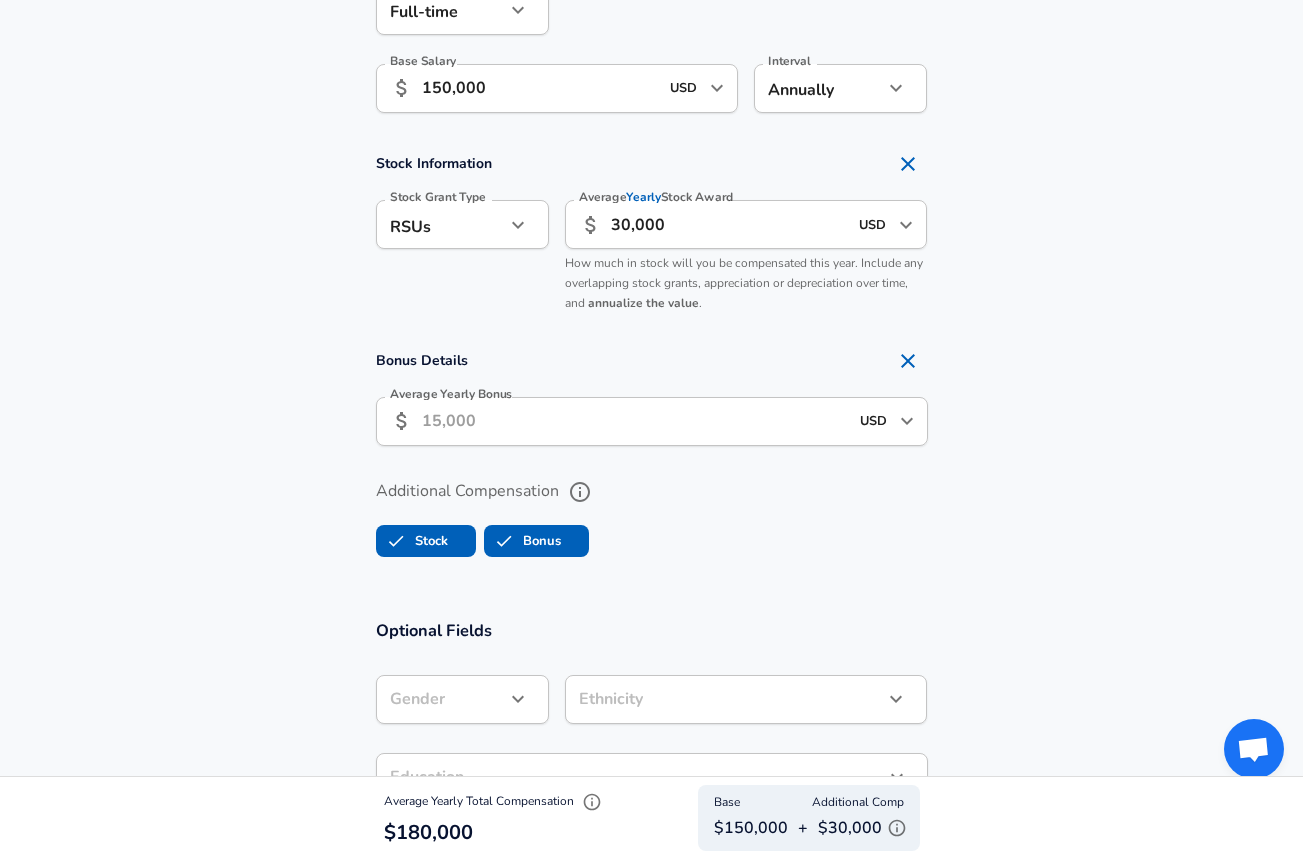 click on "Average Yearly Bonus" at bounding box center (635, 421) 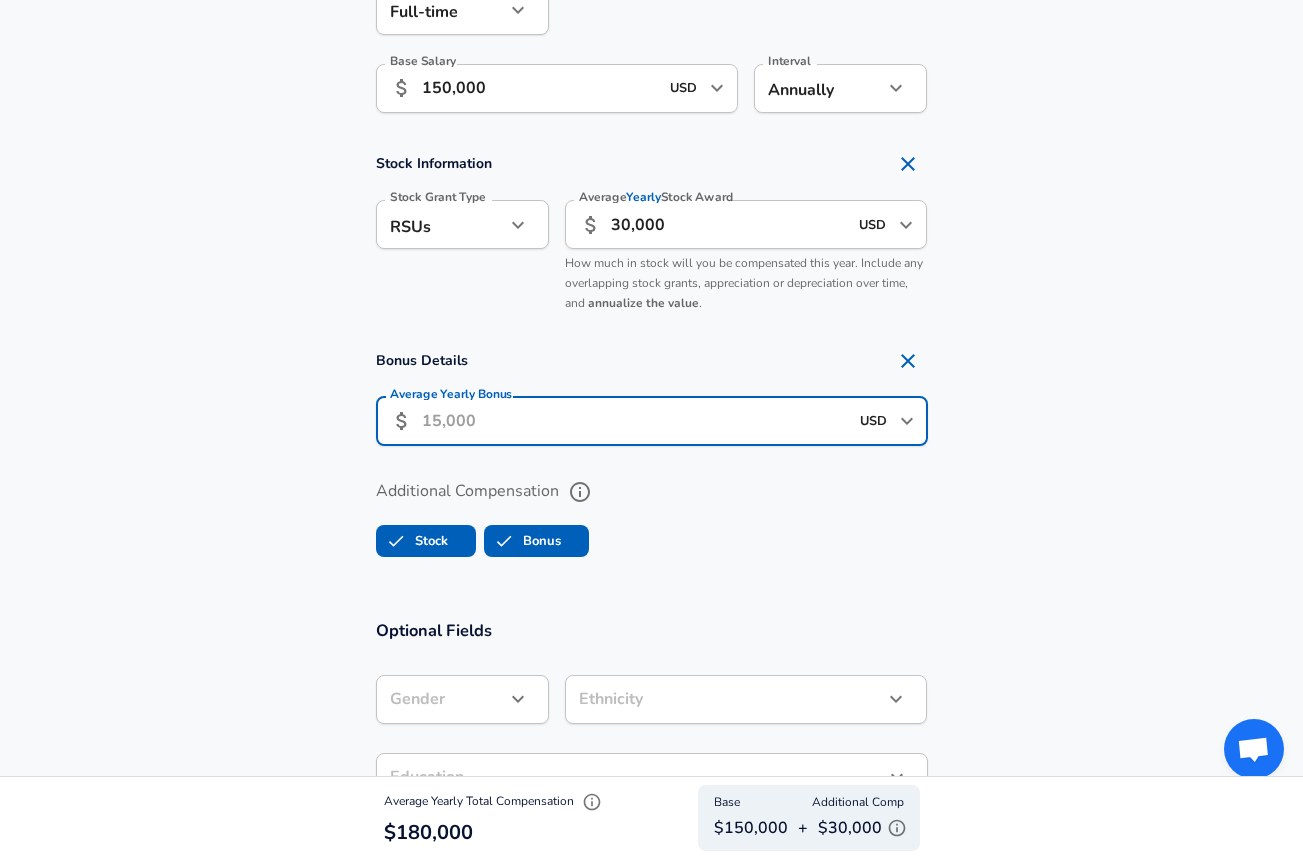 click on "USD" at bounding box center (874, 421) 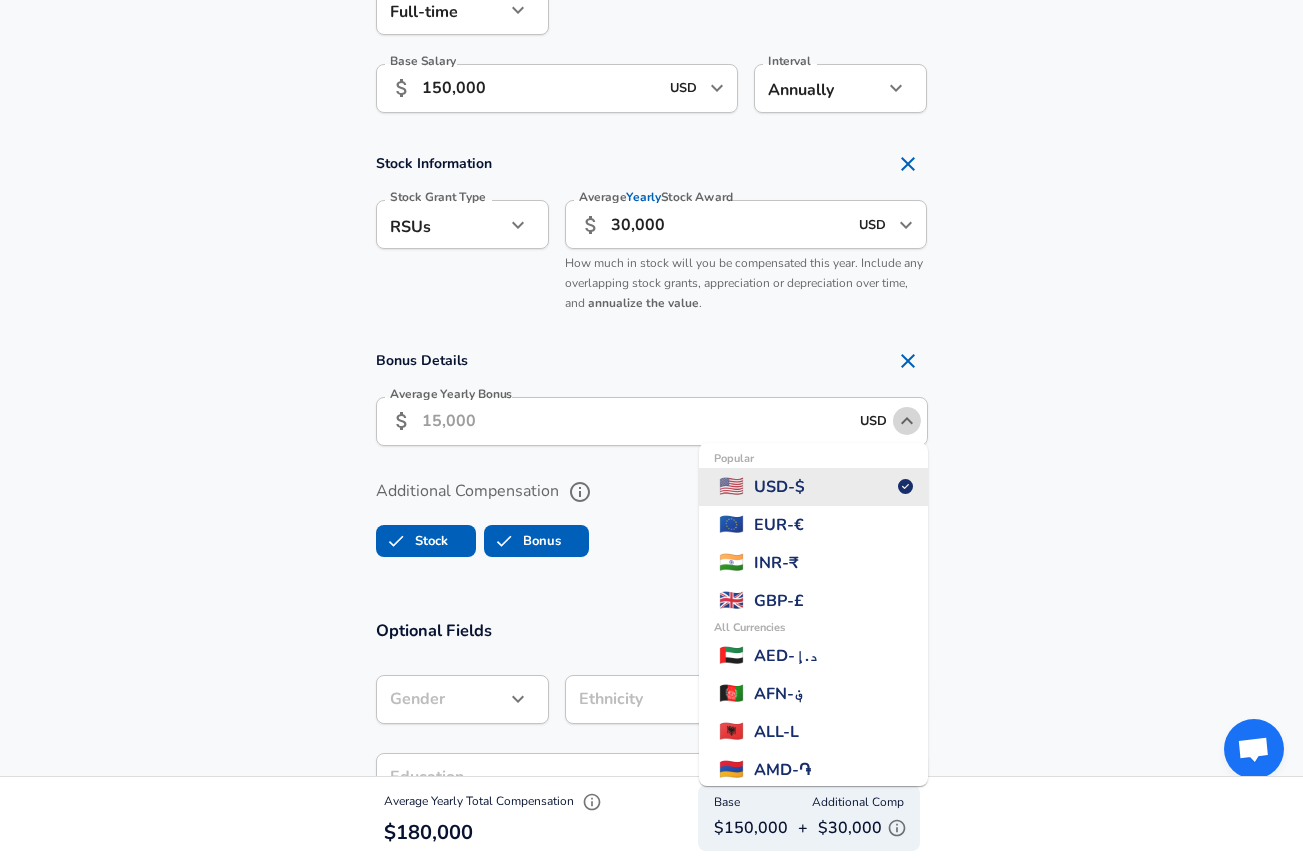 click 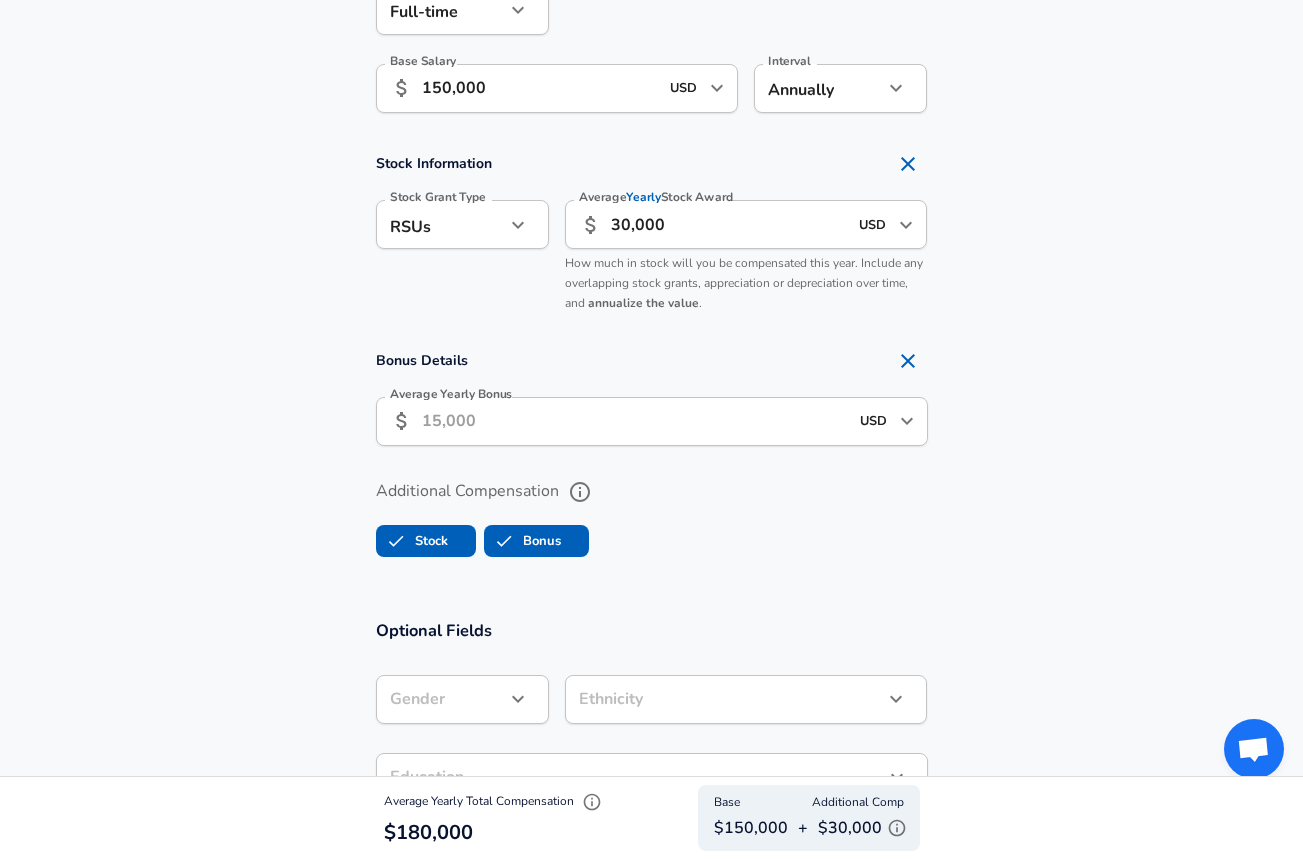 click on "Average Yearly Bonus" at bounding box center (635, 421) 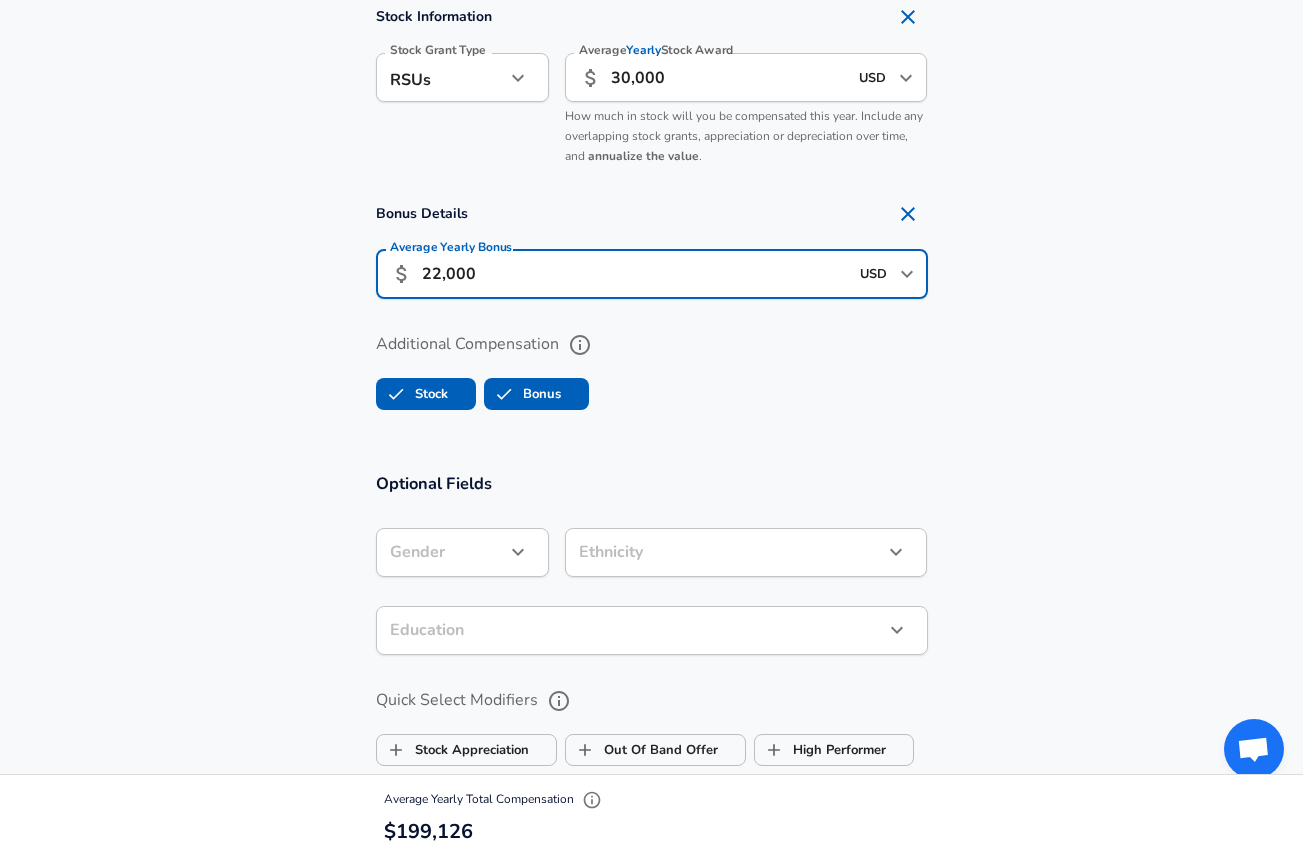 scroll, scrollTop: 1567, scrollLeft: 0, axis: vertical 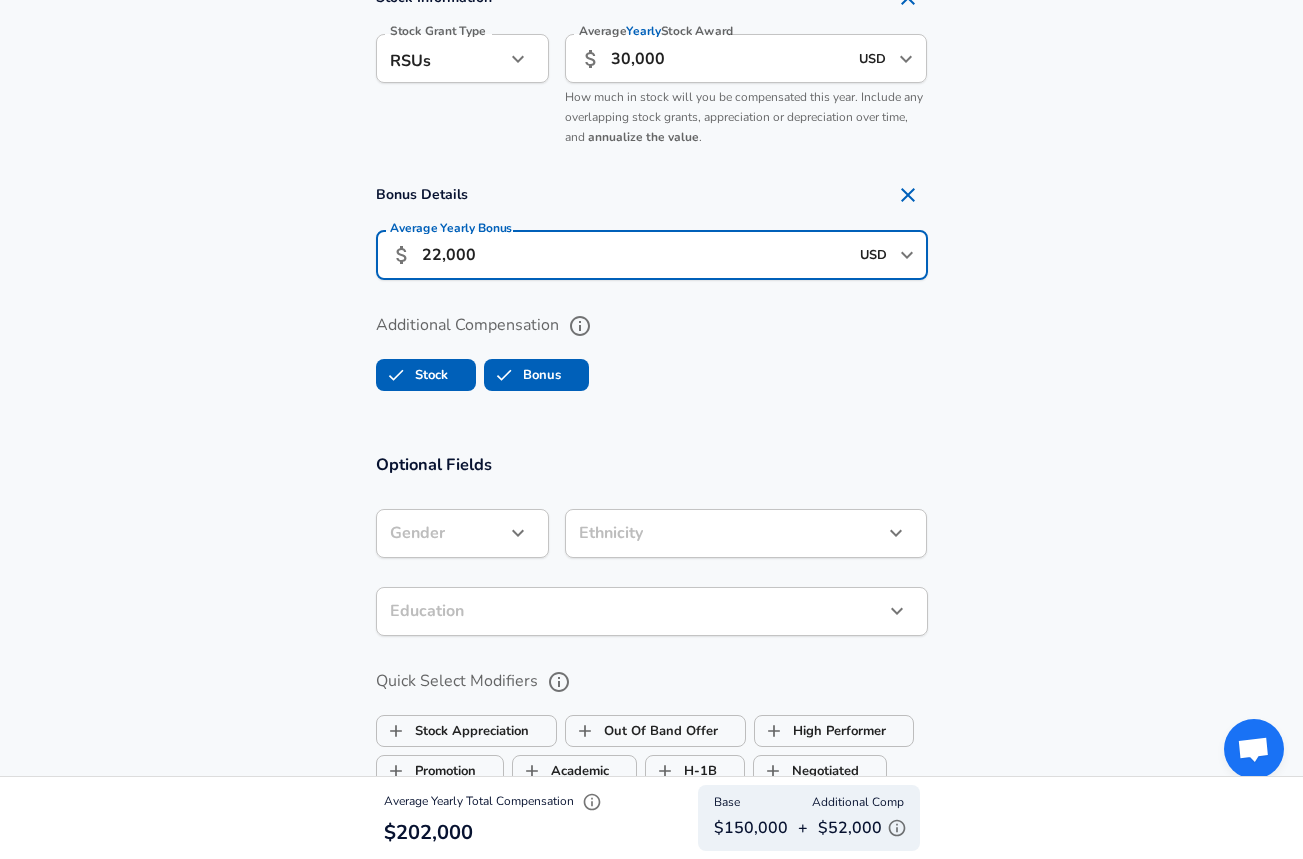 type on "22,000" 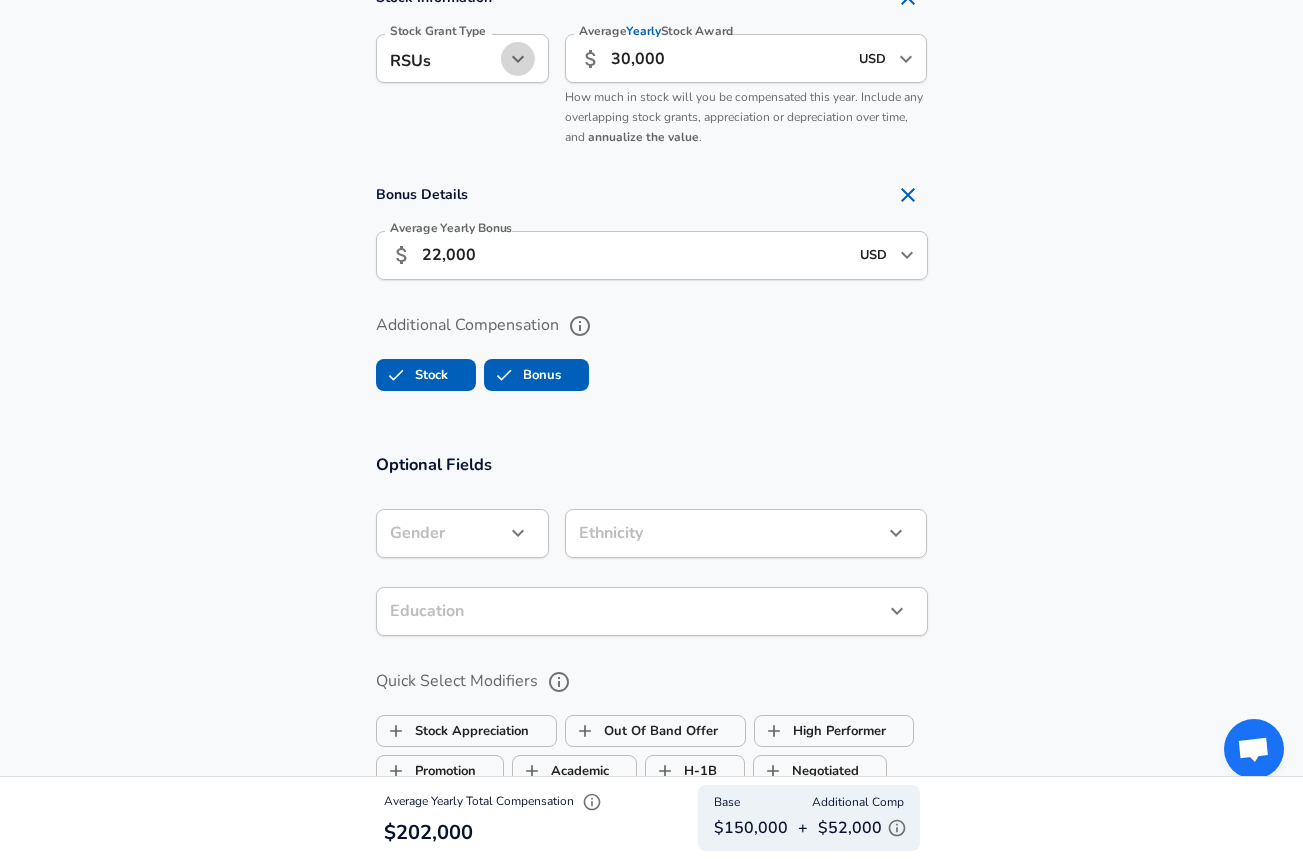 click 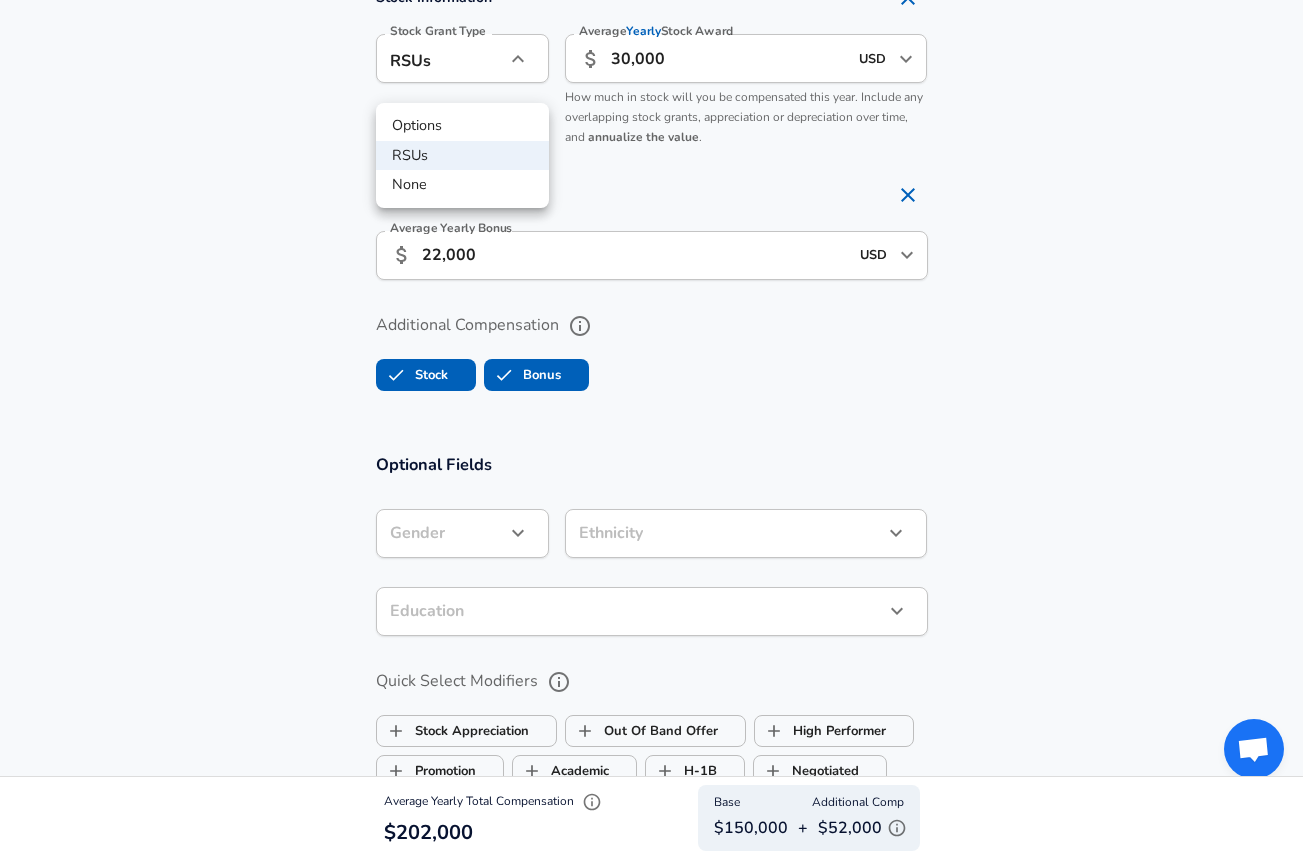 click at bounding box center (651, 429) 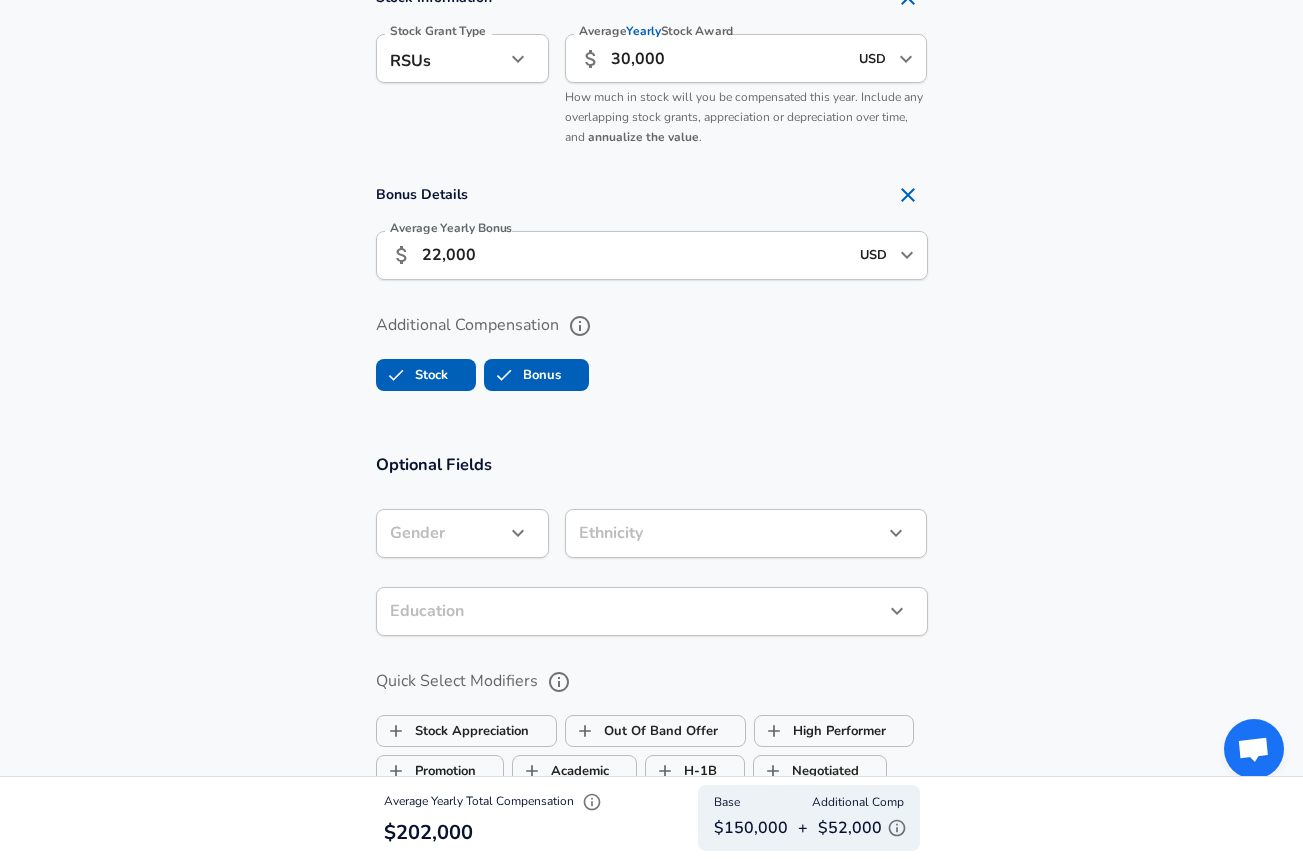 click on "30,000" at bounding box center [729, 58] 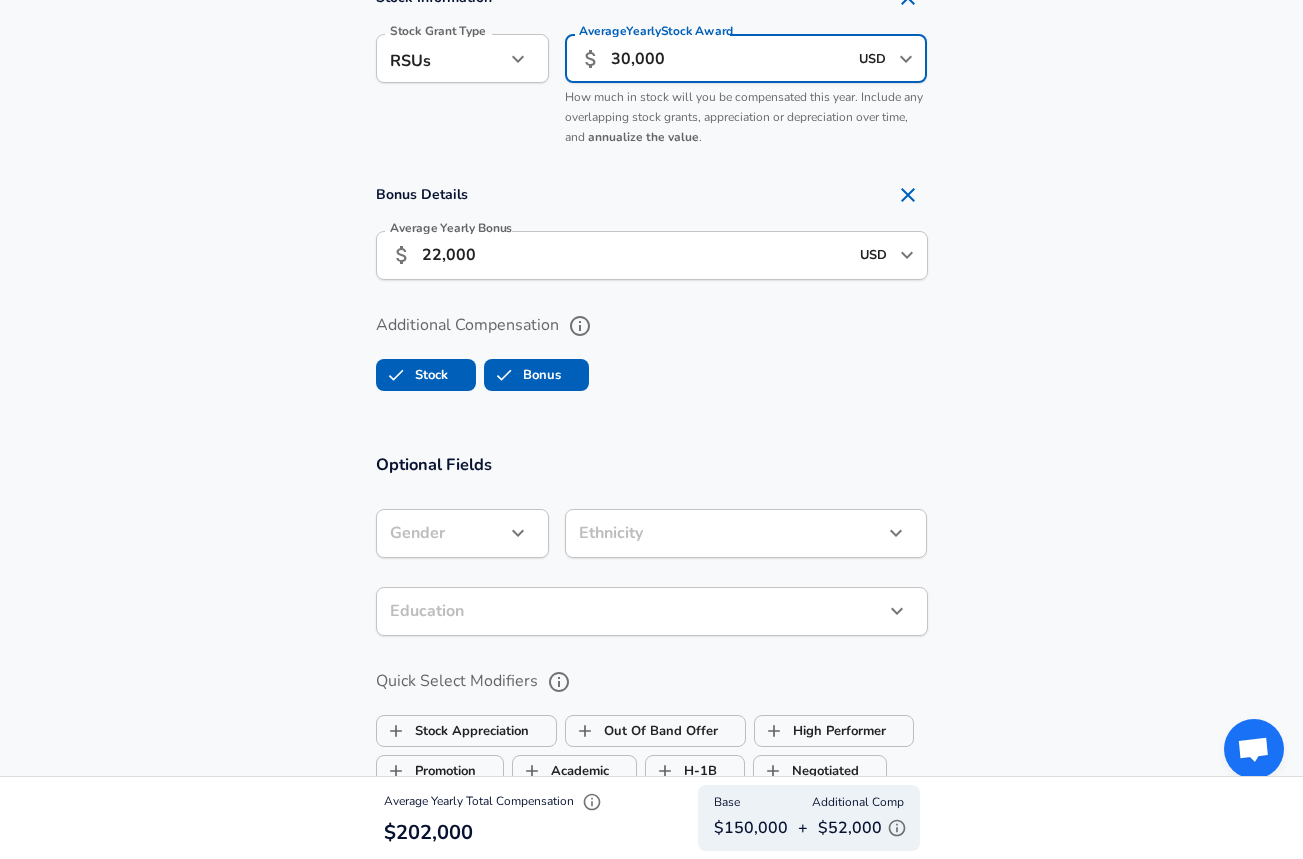click on "30,000" at bounding box center (729, 58) 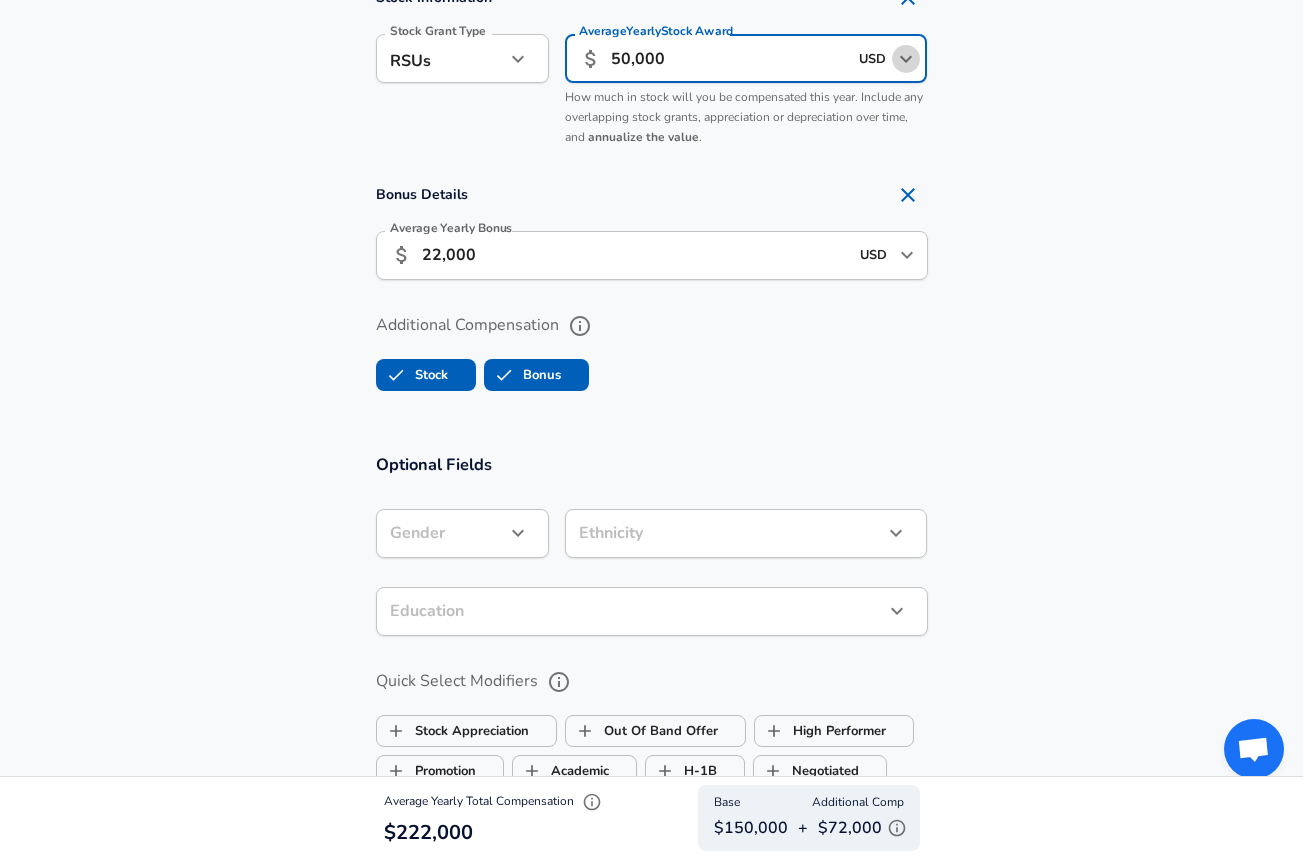 click 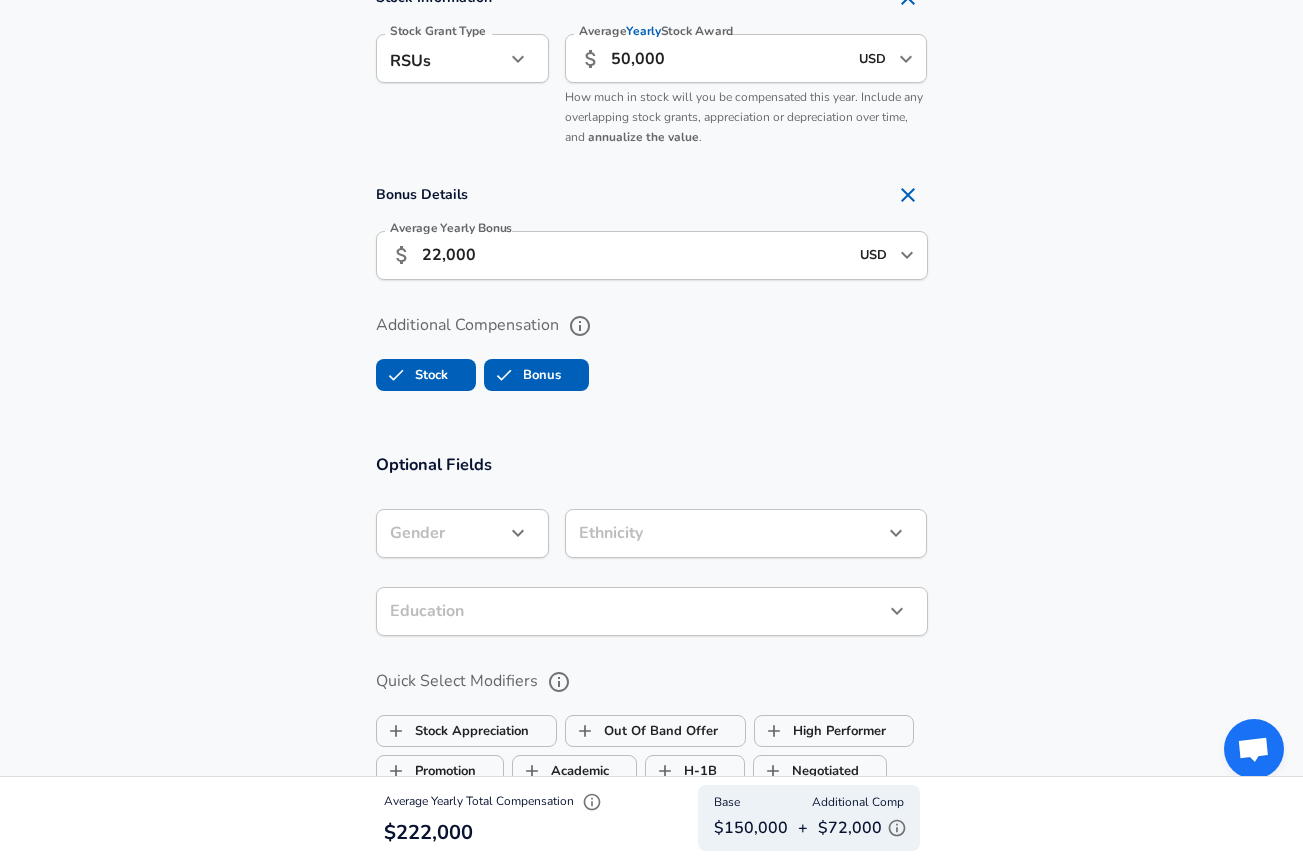 click on "50,000" at bounding box center (729, 58) 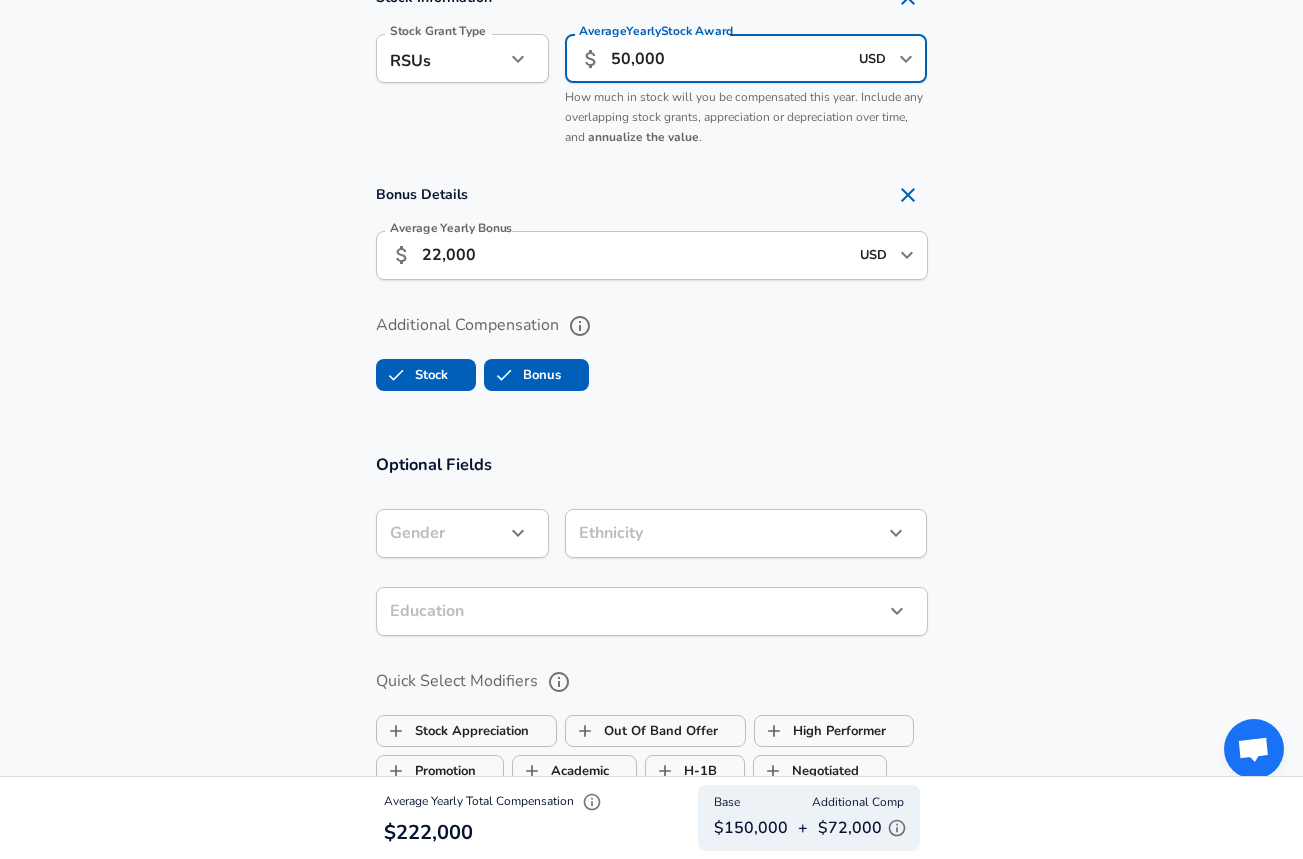 click on "50,000" at bounding box center [729, 58] 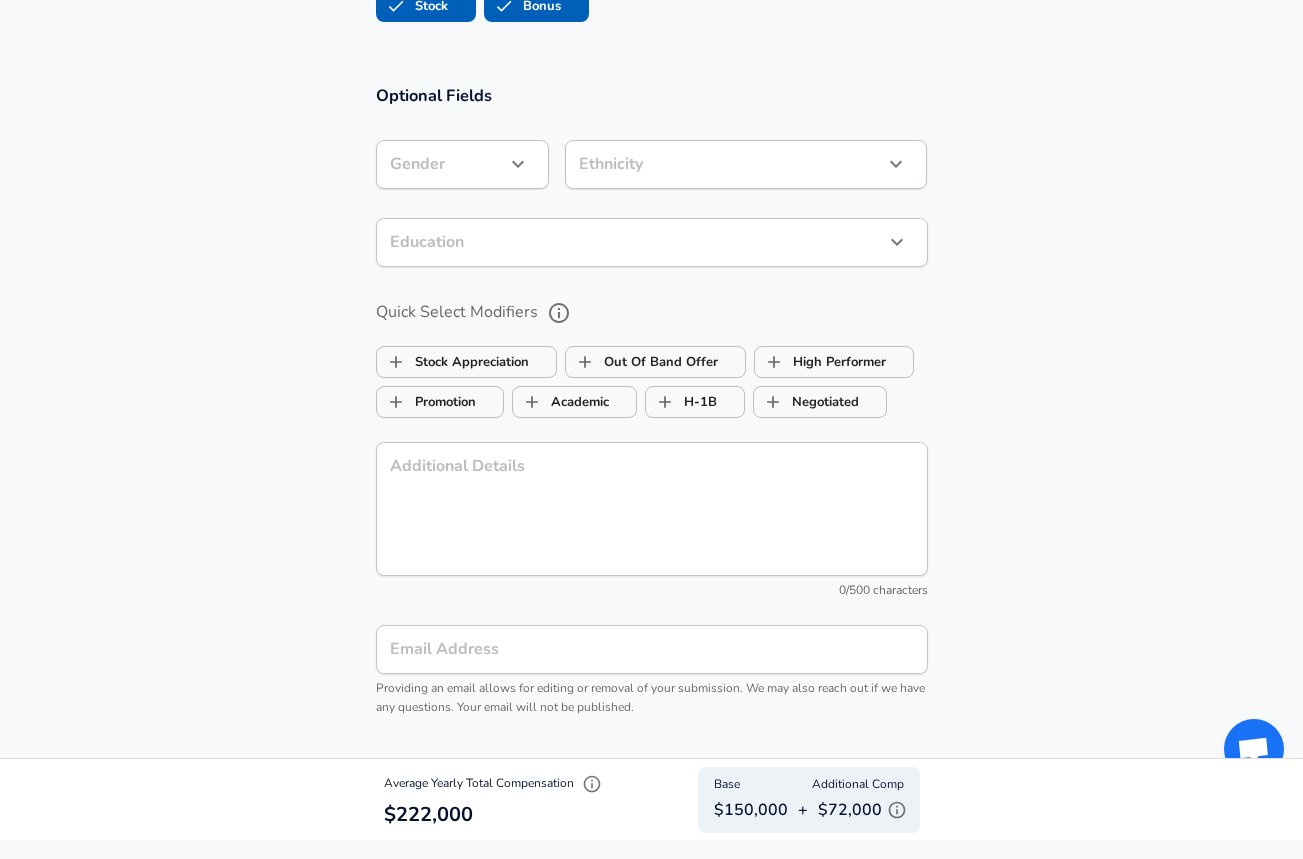 scroll, scrollTop: 1937, scrollLeft: 0, axis: vertical 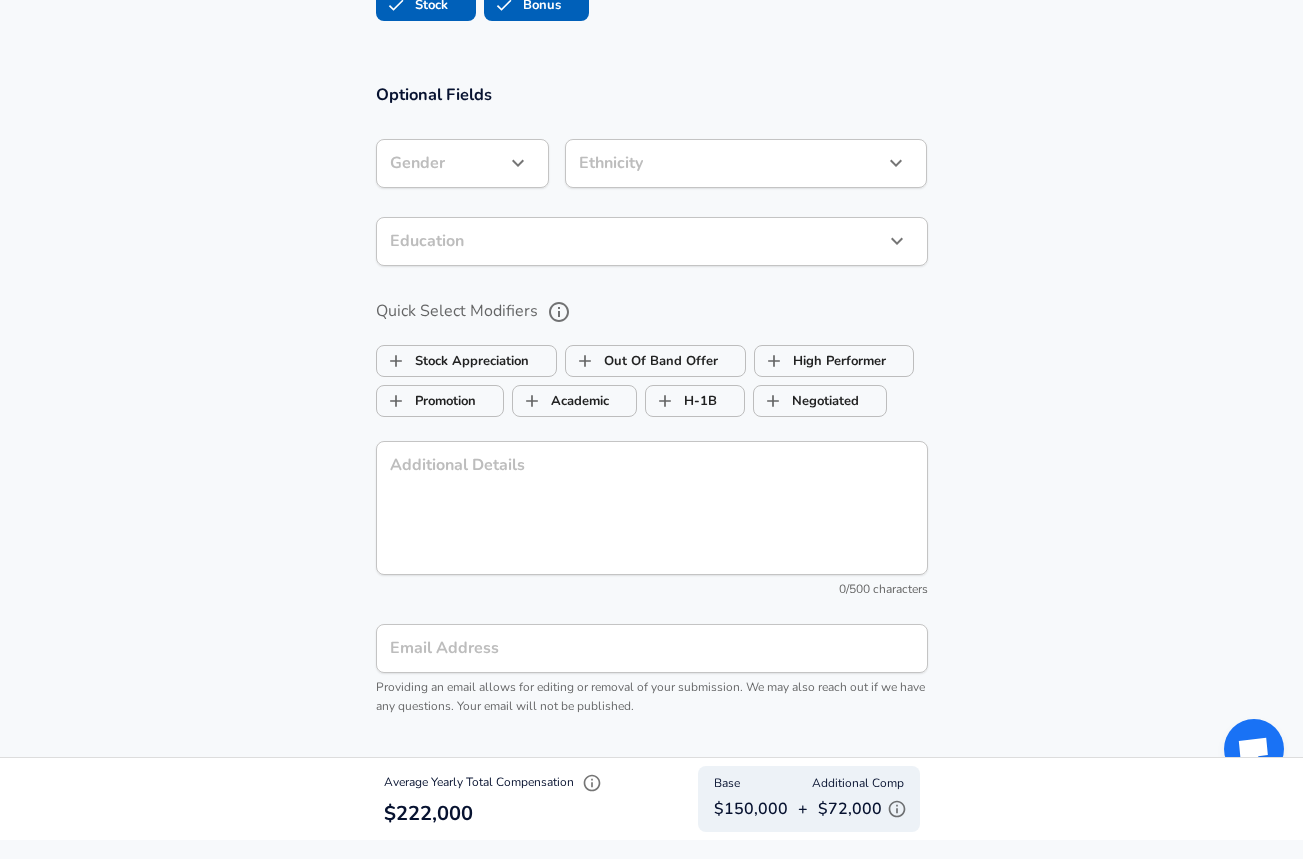 click on "Additional Details" at bounding box center [652, 507] 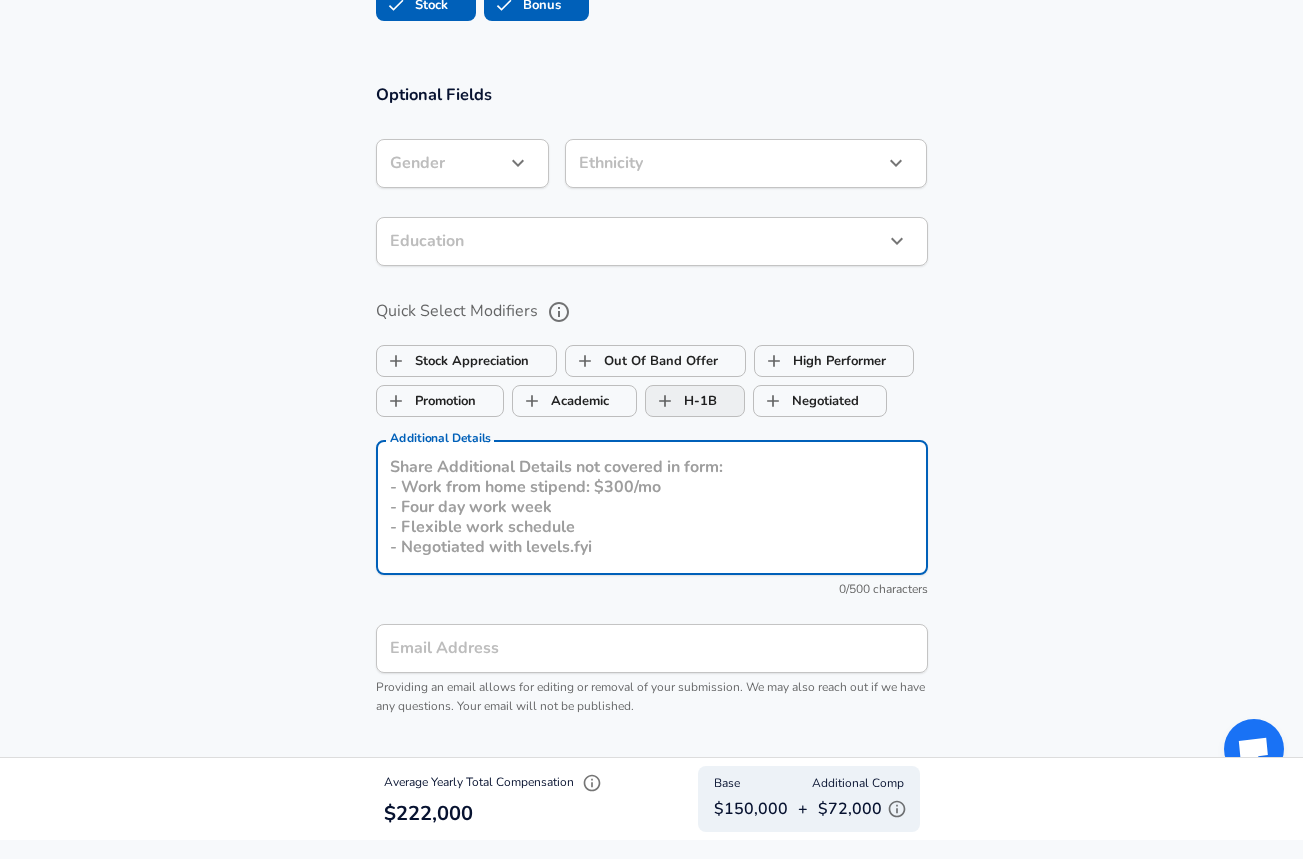 click on "H-1B" at bounding box center [665, 401] 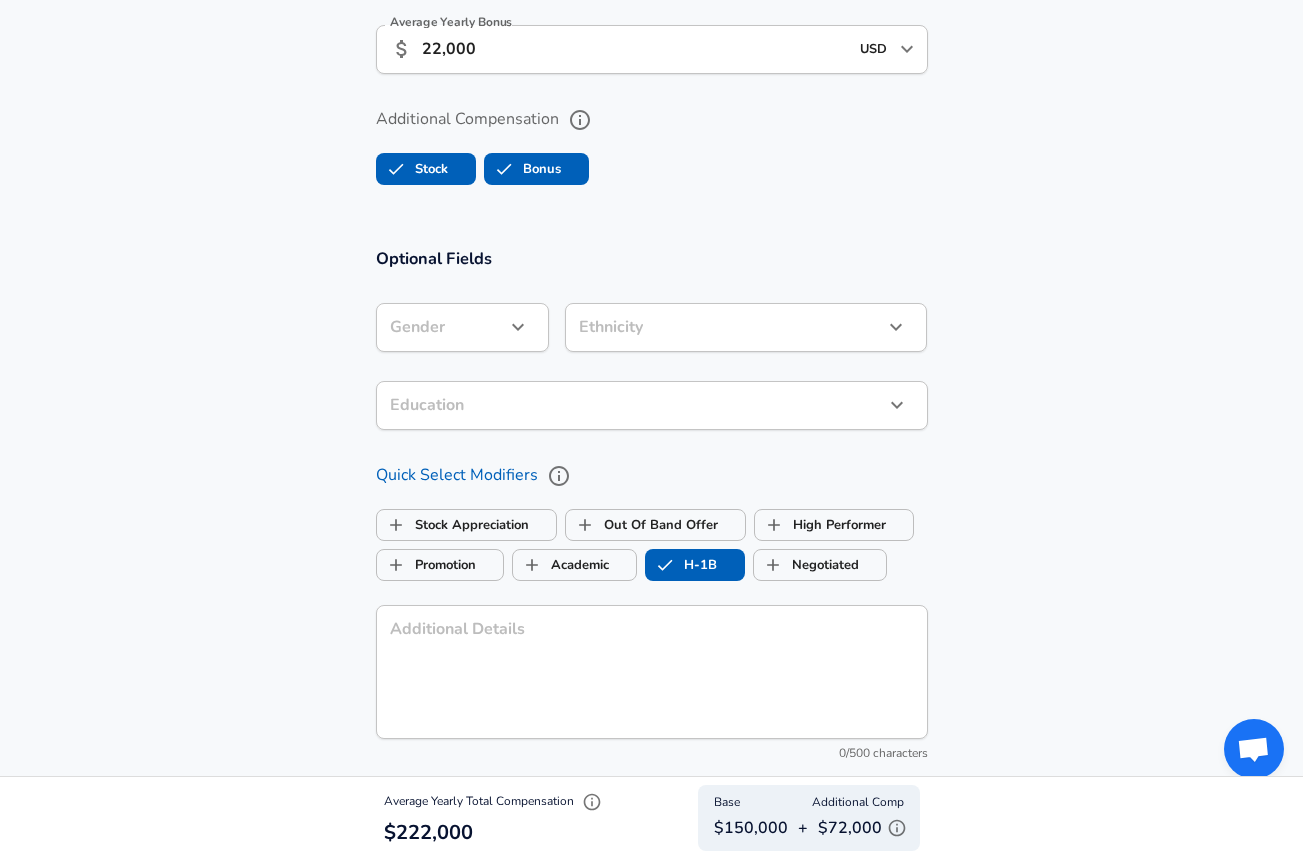 scroll, scrollTop: 1766, scrollLeft: 0, axis: vertical 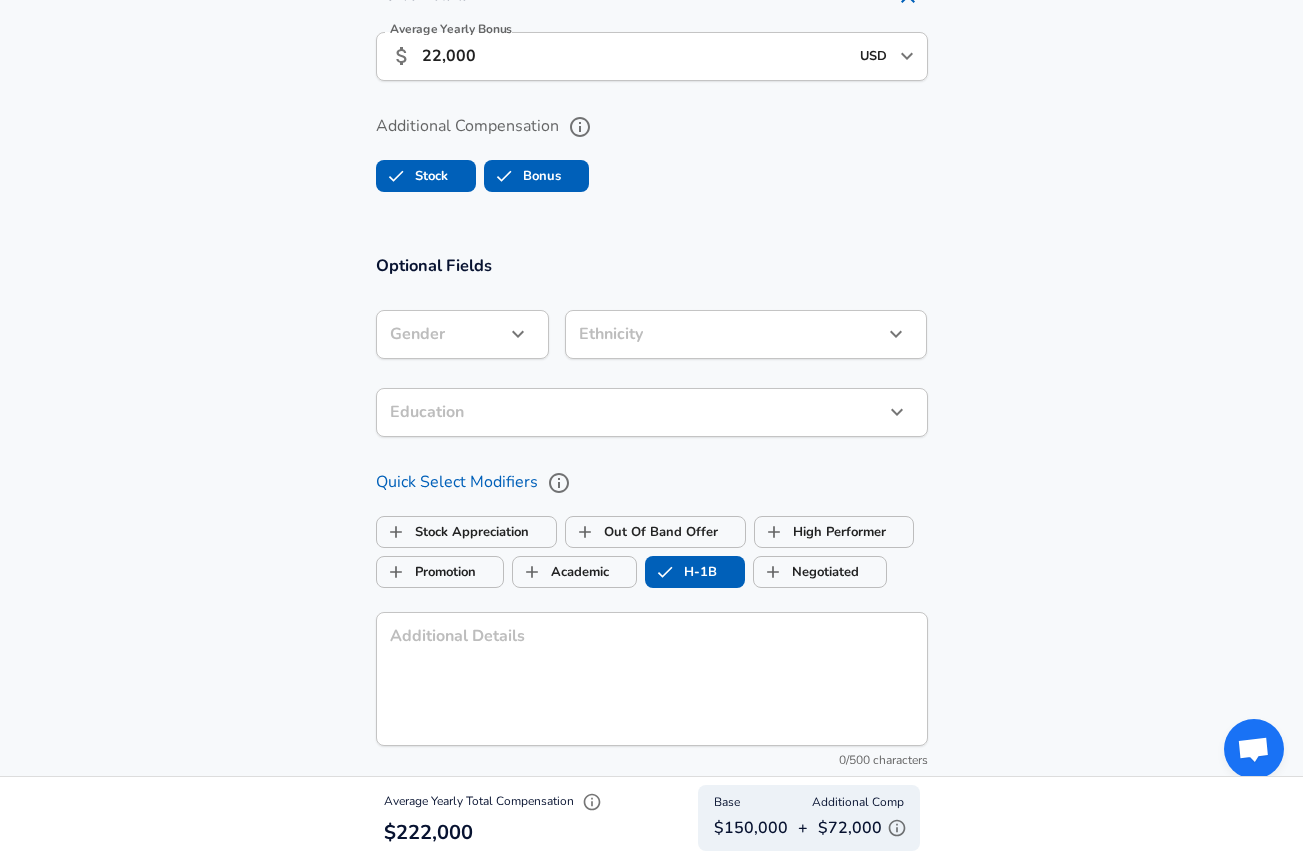checkbox on "true" 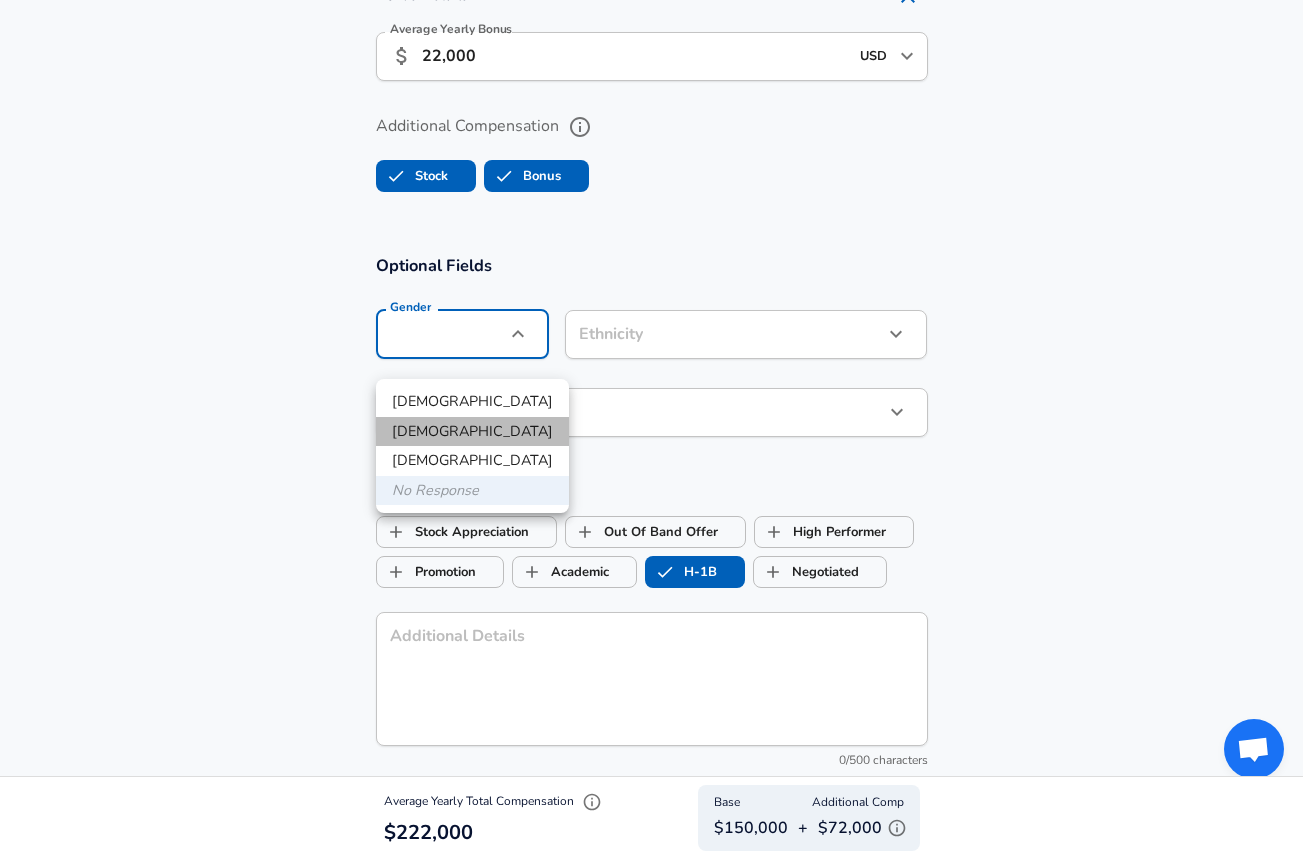 click on "[DEMOGRAPHIC_DATA]" at bounding box center (472, 432) 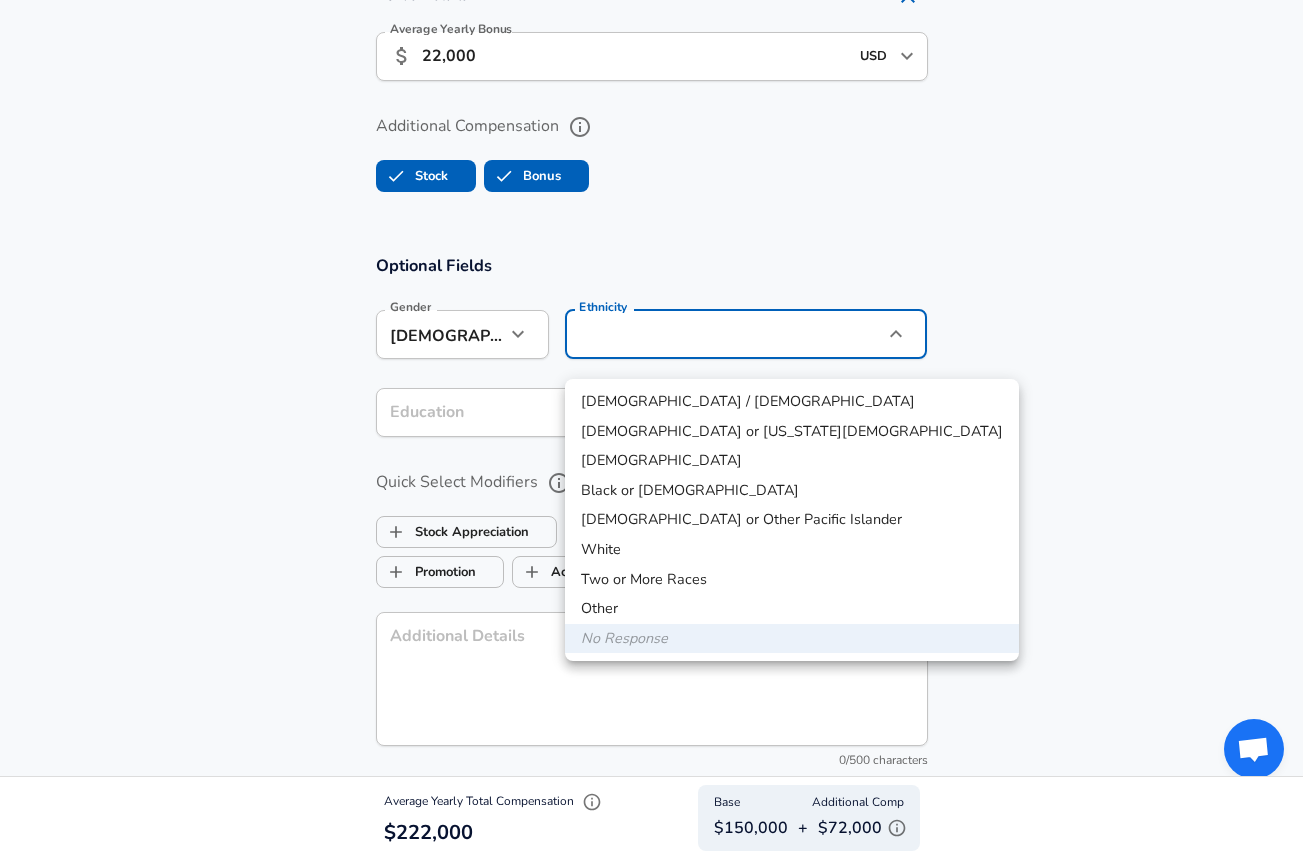 click on "Restart Add Your Salary Upload your offer letter   to verify your submission Enhance Privacy and Anonymity No Automatically hides specific fields until there are enough submissions to safely display the full details.   More Details Based on your submission and the data points that we have already collected, we will automatically hide and anonymize specific fields if there aren't enough data points to remain sufficiently anonymous. Company & Title Information   Enter the company you received your offer from Company Walmart Company   Select the title that closest resembles your official title. This should be similar to the title that was present on your offer letter. Title Software Engineer 3 Title Job Family Software Engineer Job Family   Select a Specialization that best fits your role. If you can't find one, select 'Other' to enter a custom specialization Select Specialization Data Data Select Specialization   Level L3 / Software Engineer III Level Work Experience and Location New Offer Employee Yes yes 1" at bounding box center (651, -1337) 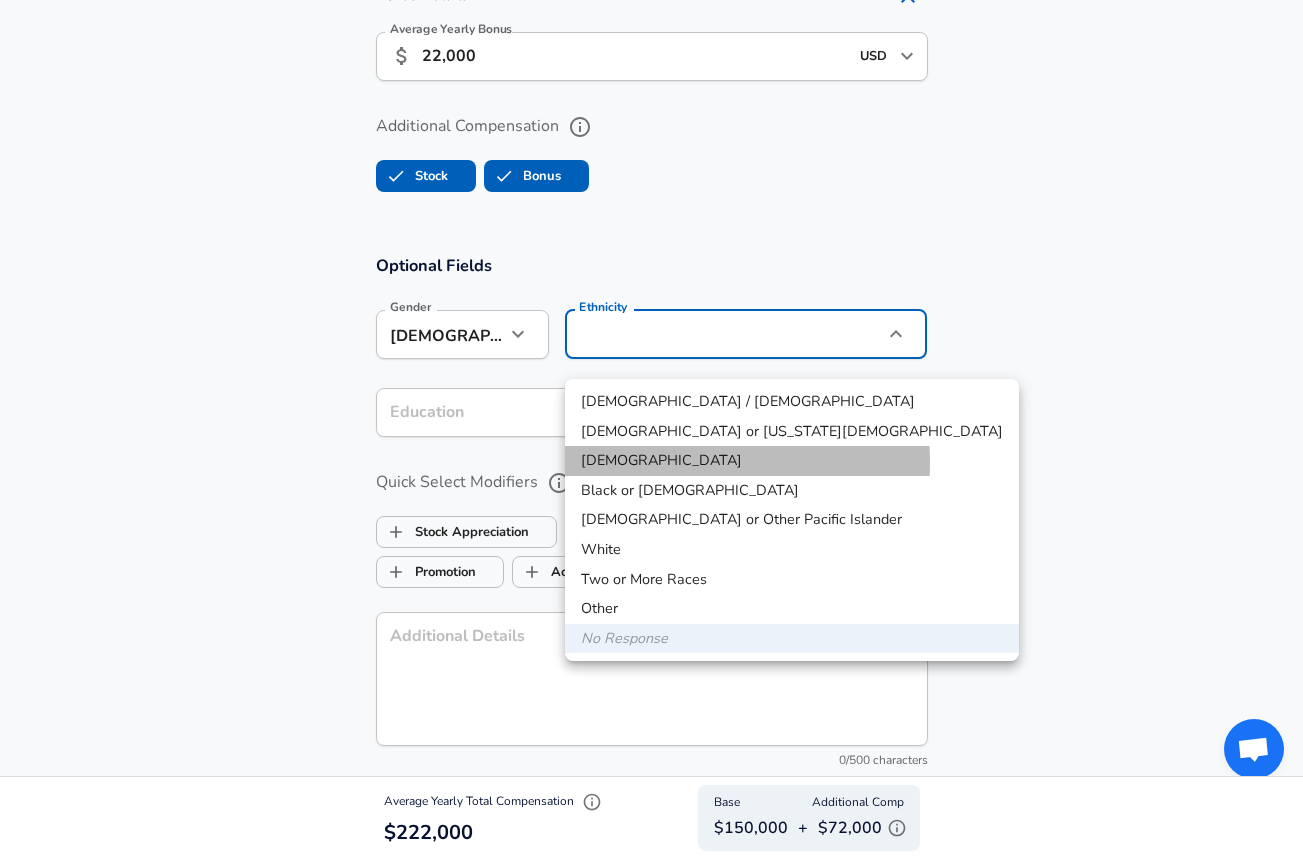 click on "[DEMOGRAPHIC_DATA]" at bounding box center [792, 461] 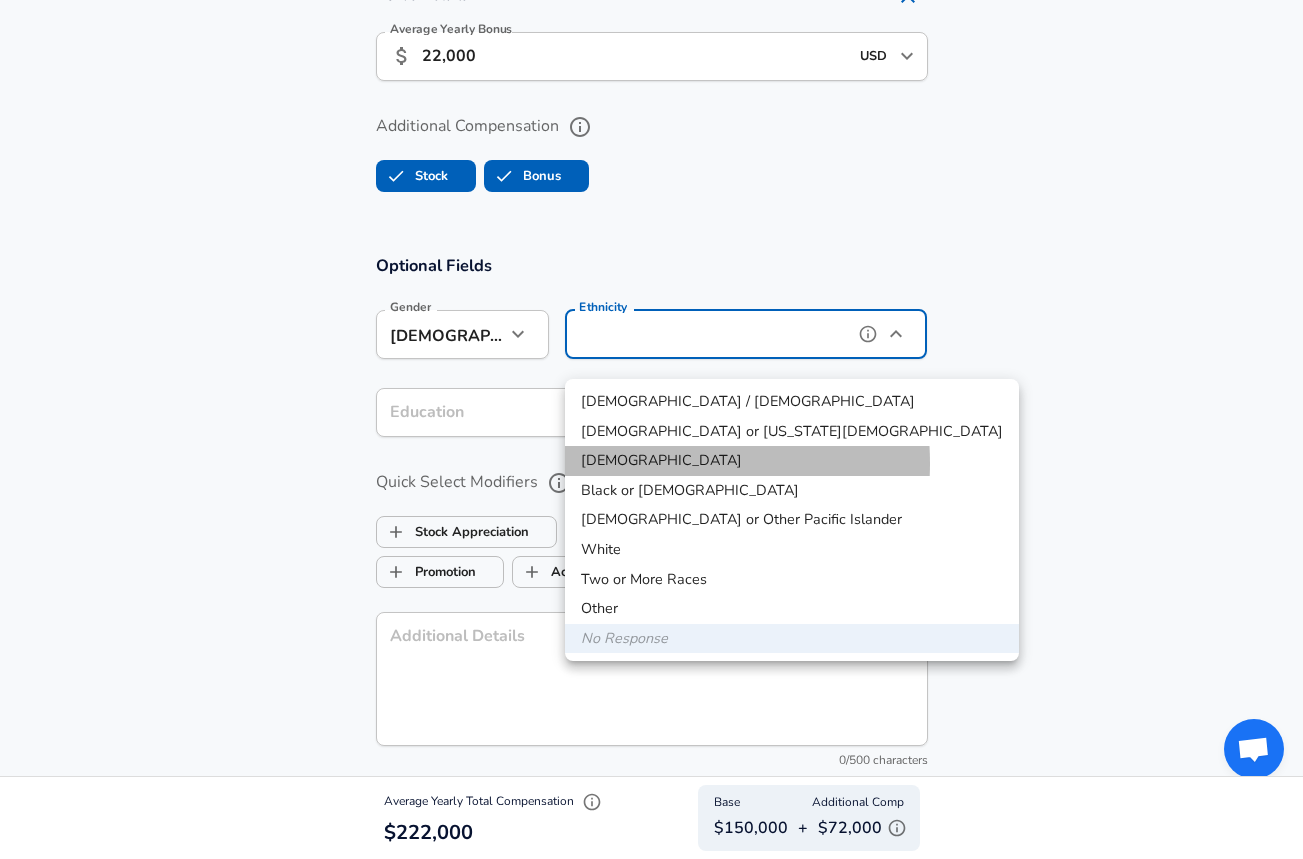 type on "[DEMOGRAPHIC_DATA]" 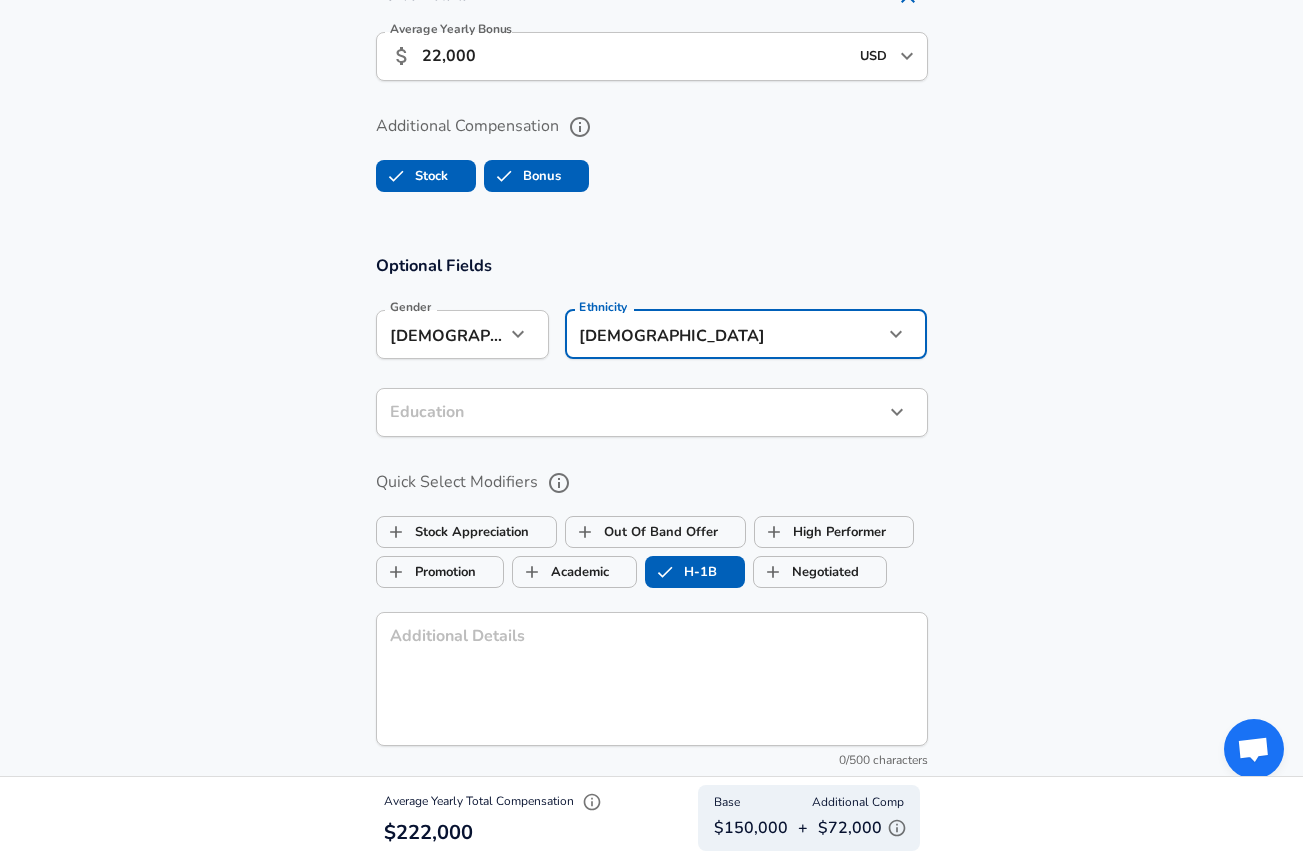 click on "Restart Add Your Salary Upload your offer letter   to verify your submission Enhance Privacy and Anonymity No Automatically hides specific fields until there are enough submissions to safely display the full details.   More Details Based on your submission and the data points that we have already collected, we will automatically hide and anonymize specific fields if there aren't enough data points to remain sufficiently anonymous. Company & Title Information   Enter the company you received your offer from Company Walmart Company   Select the title that closest resembles your official title. This should be similar to the title that was present on your offer letter. Title Software Engineer 3 Title Job Family Software Engineer Job Family   Select a Specialization that best fits your role. If you can't find one, select 'Other' to enter a custom specialization Select Specialization Data Data Select Specialization   Level L3 / Software Engineer III Level Work Experience and Location New Offer Employee Yes yes 1" at bounding box center [651, -1337] 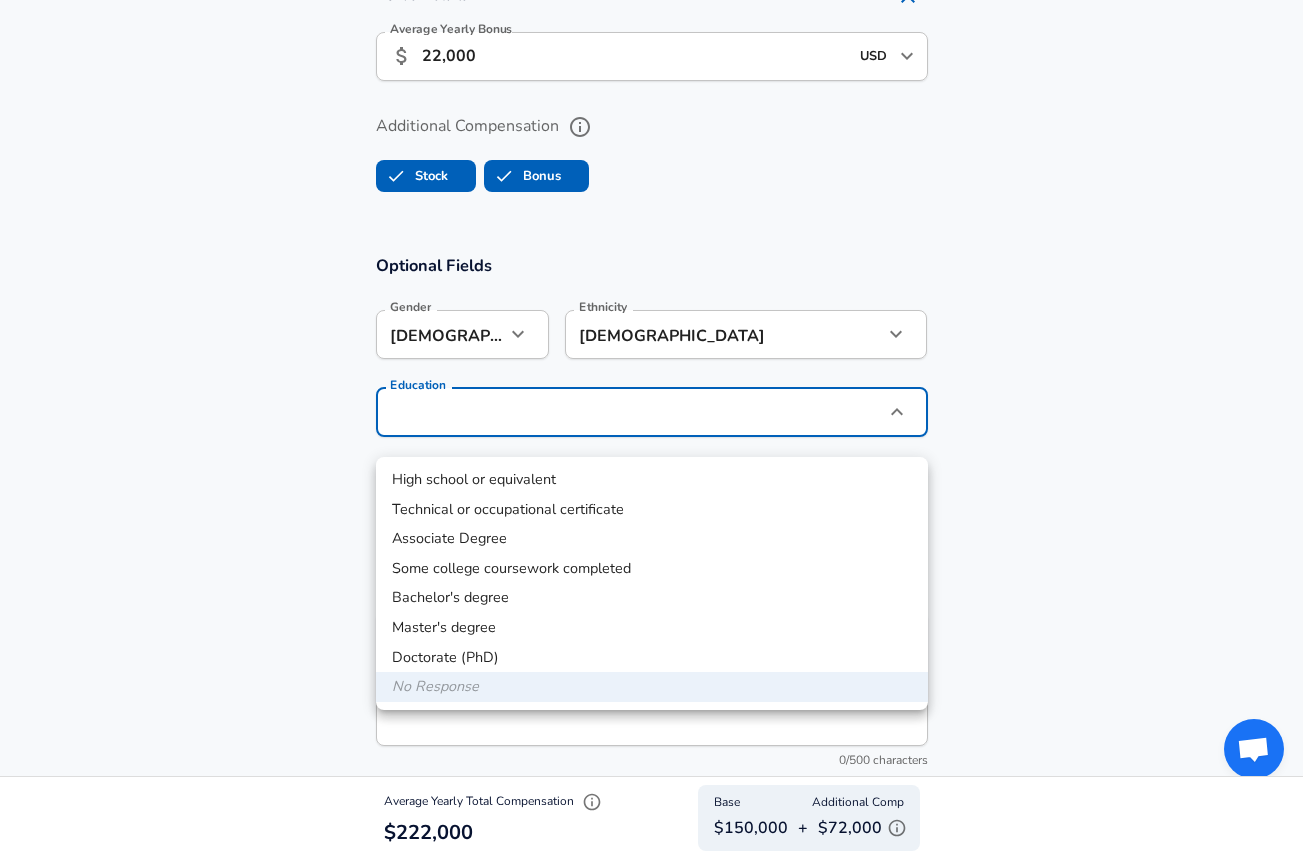 click on "Master's degree" at bounding box center [652, 628] 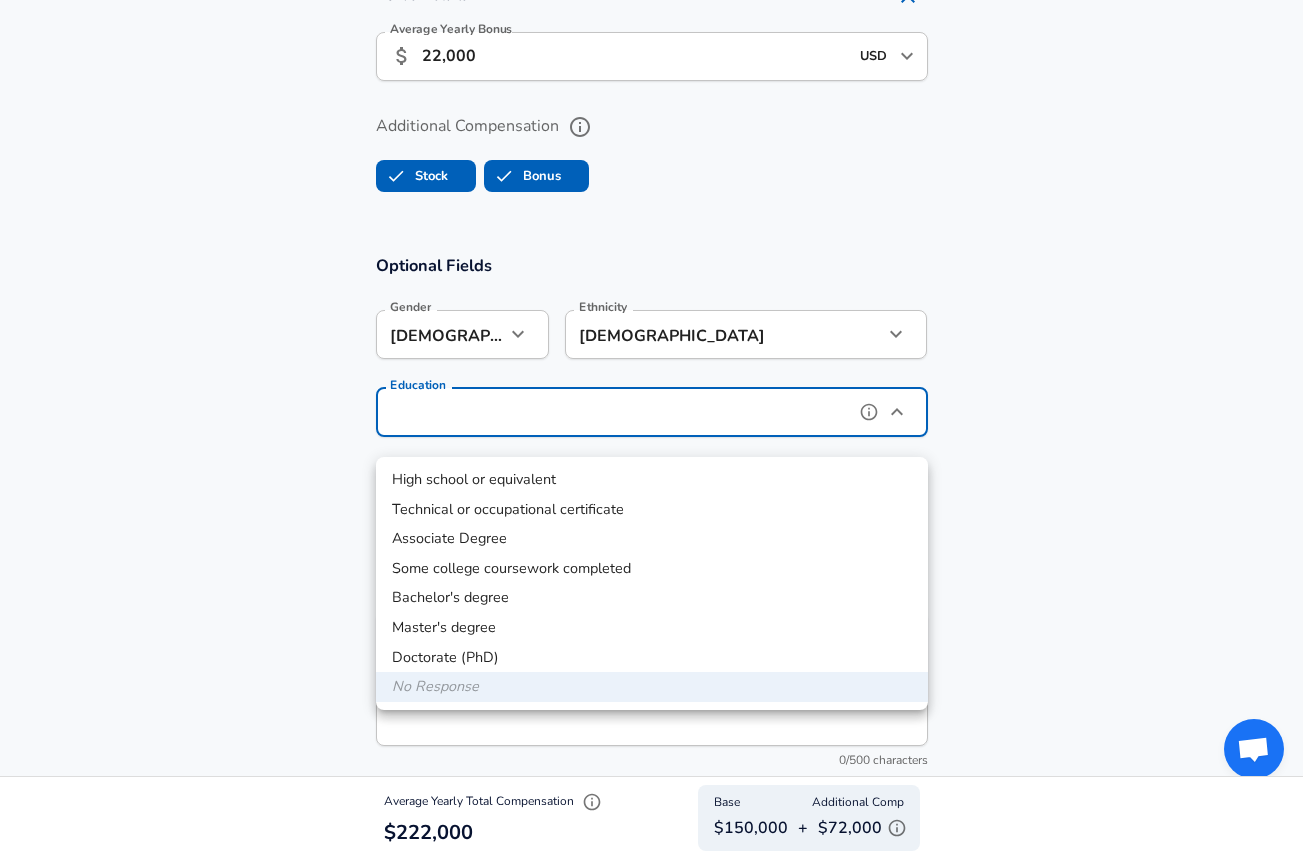 type on "Masters degree" 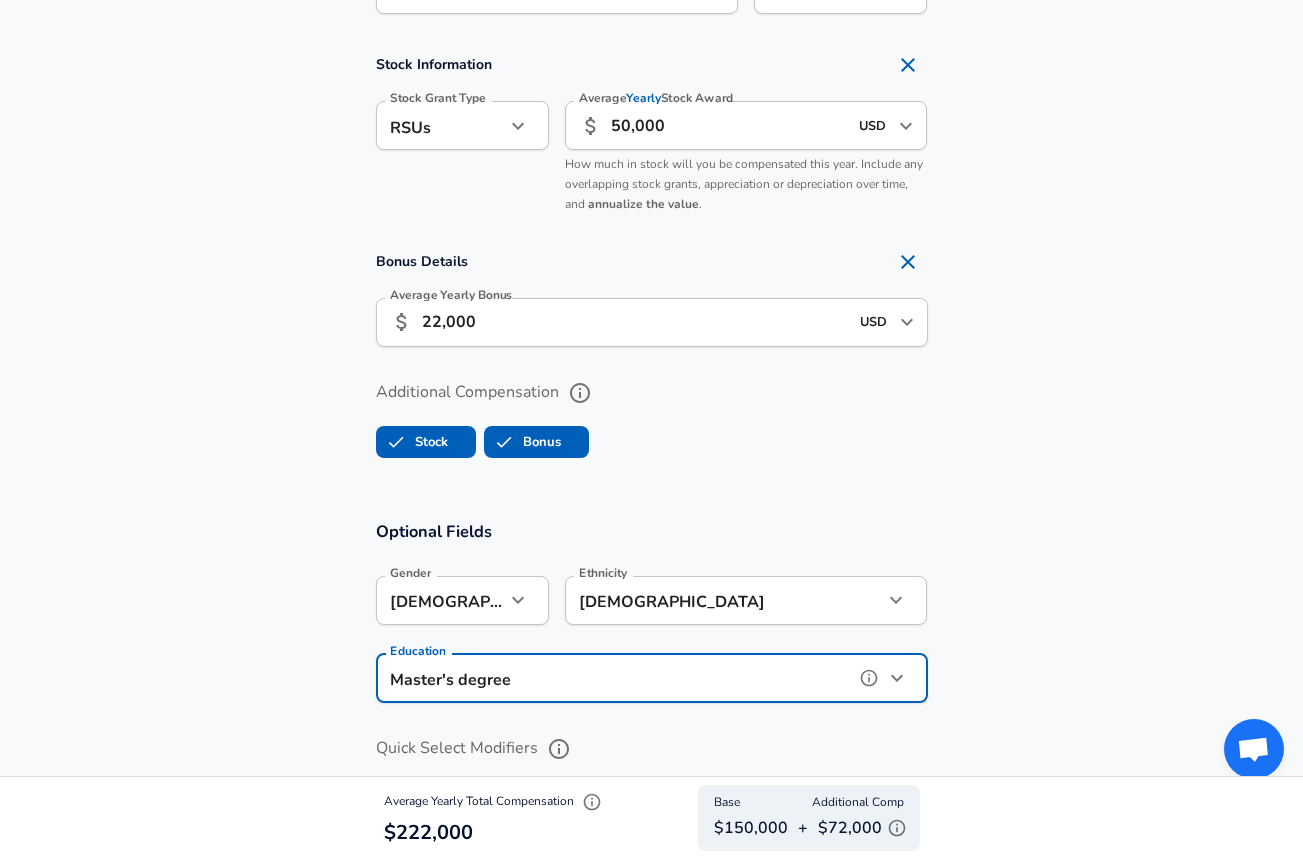scroll, scrollTop: 1494, scrollLeft: 0, axis: vertical 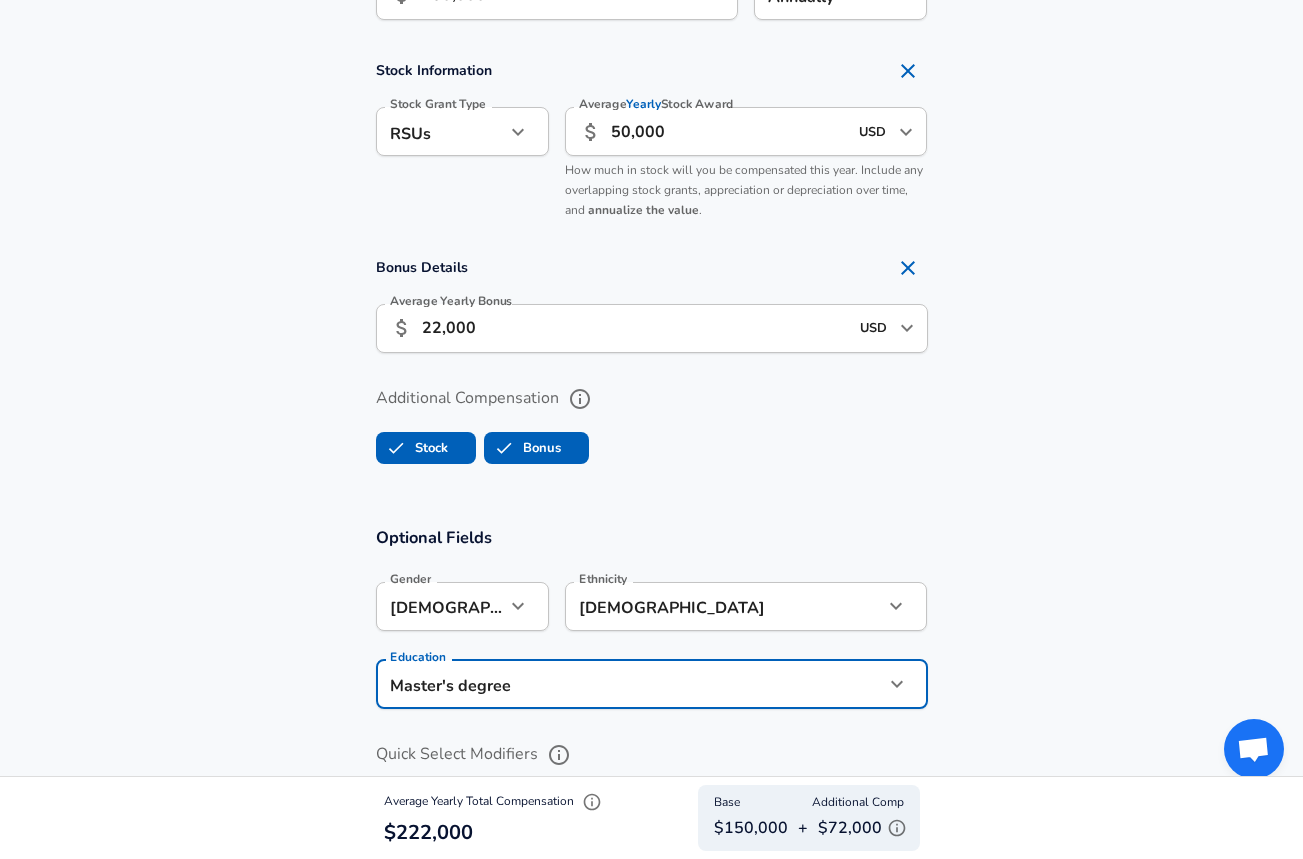 click on "50,000" at bounding box center [729, 131] 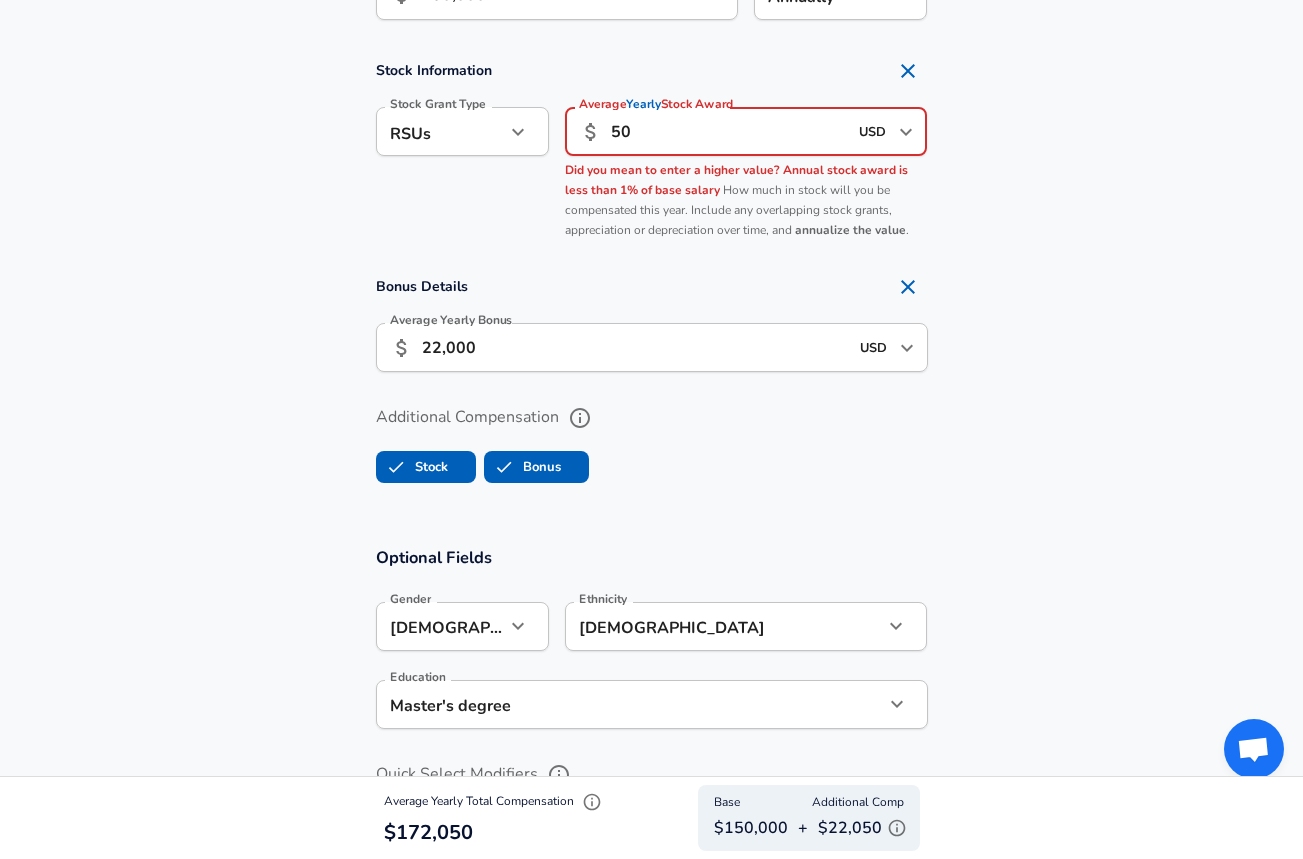 type on "5" 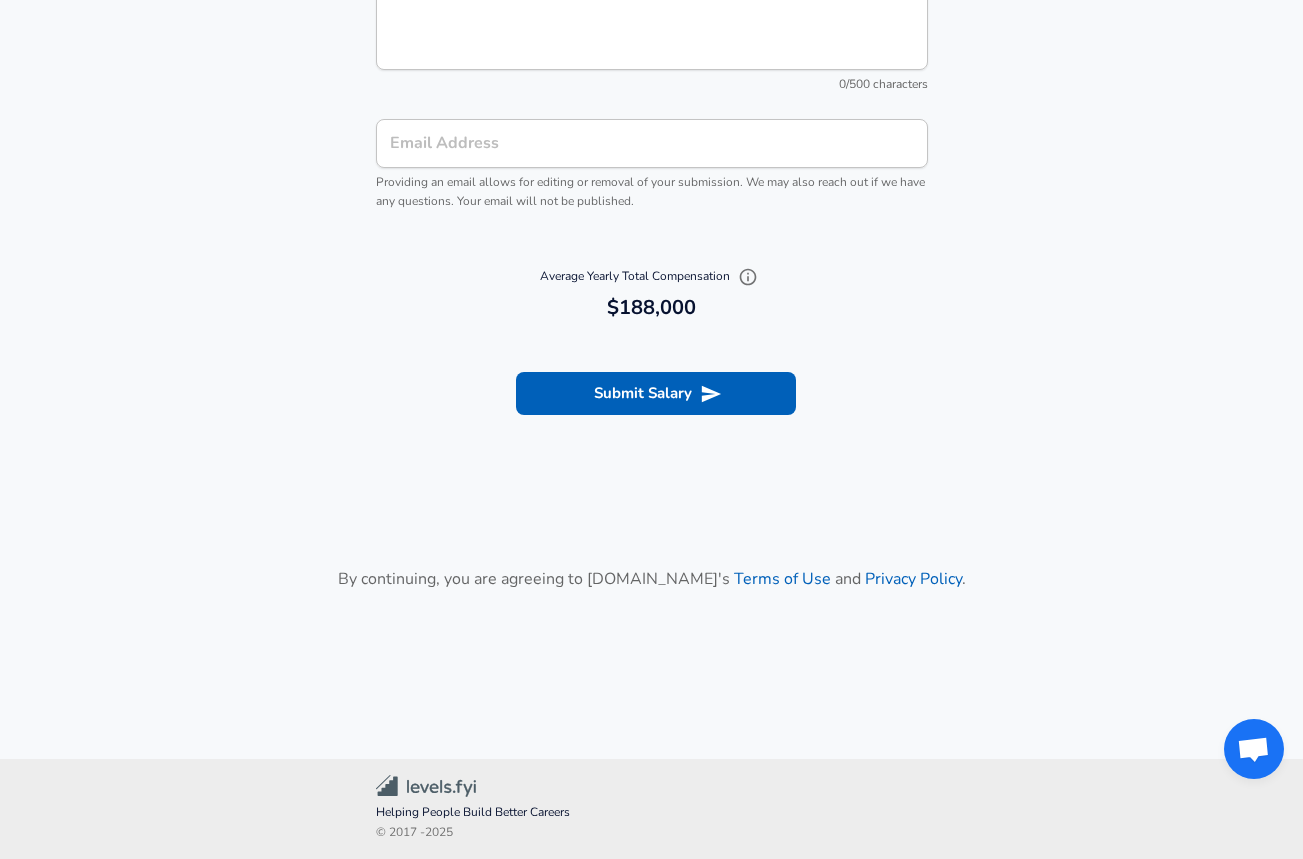 scroll, scrollTop: 2461, scrollLeft: 0, axis: vertical 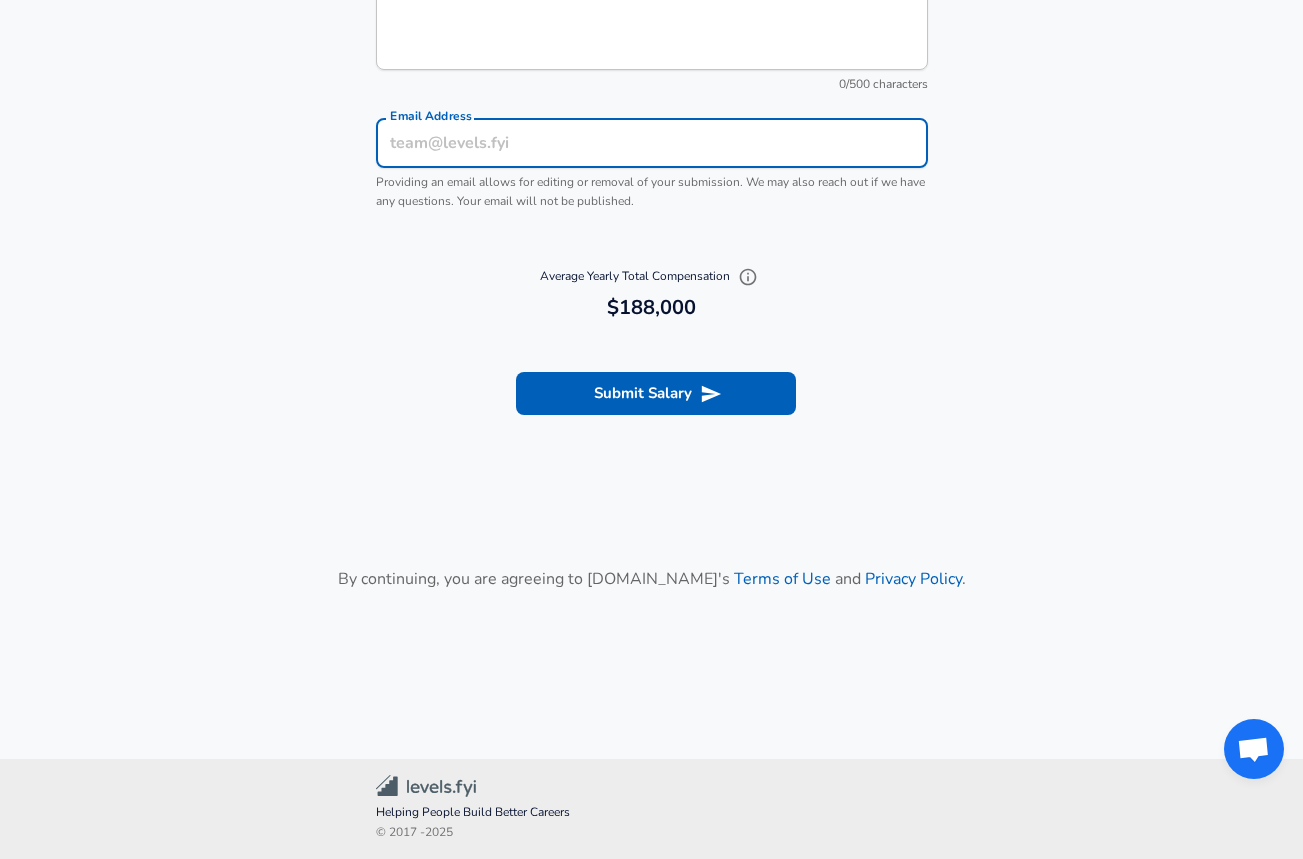 type on "[EMAIL_ADDRESS][PERSON_NAME][DOMAIN_NAME]" 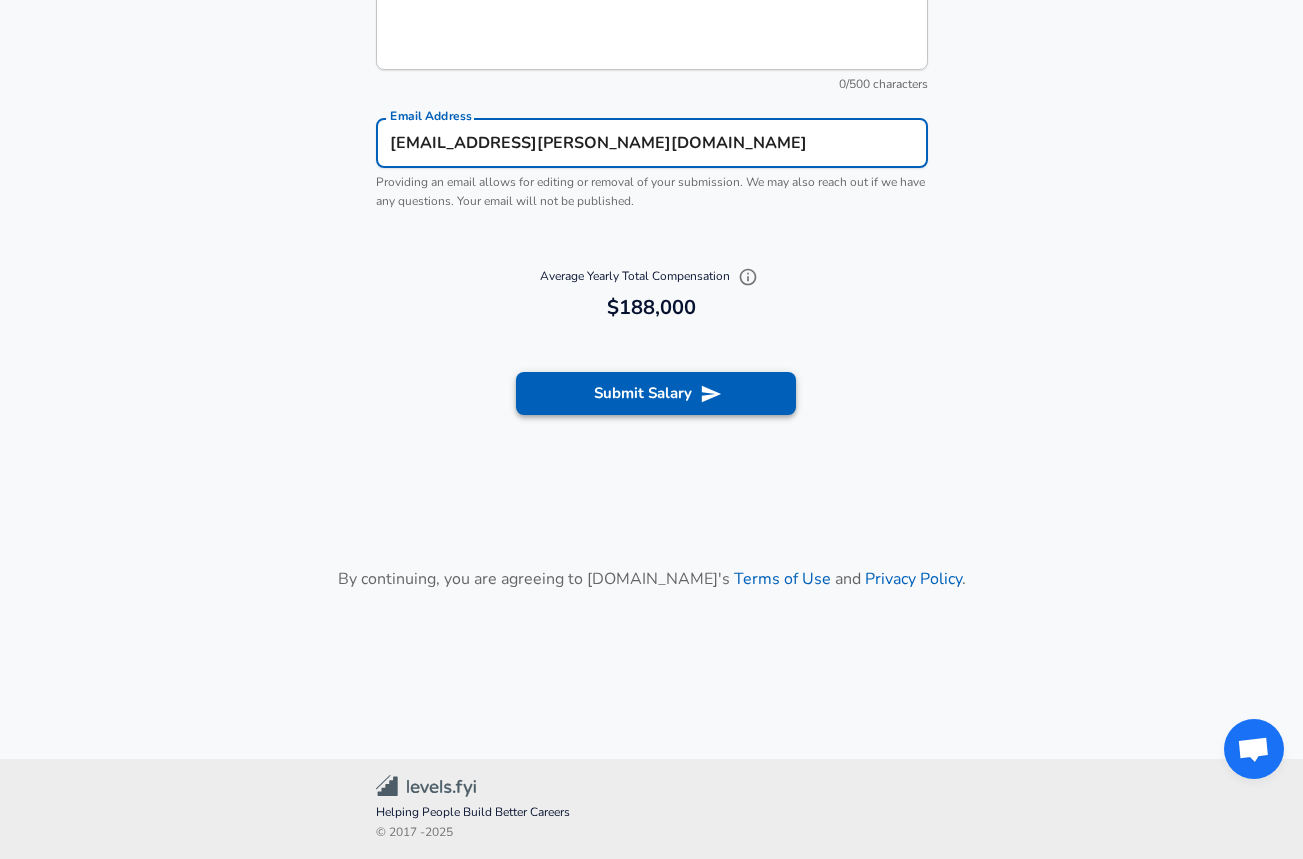 click on "Submit Salary" at bounding box center [656, 393] 